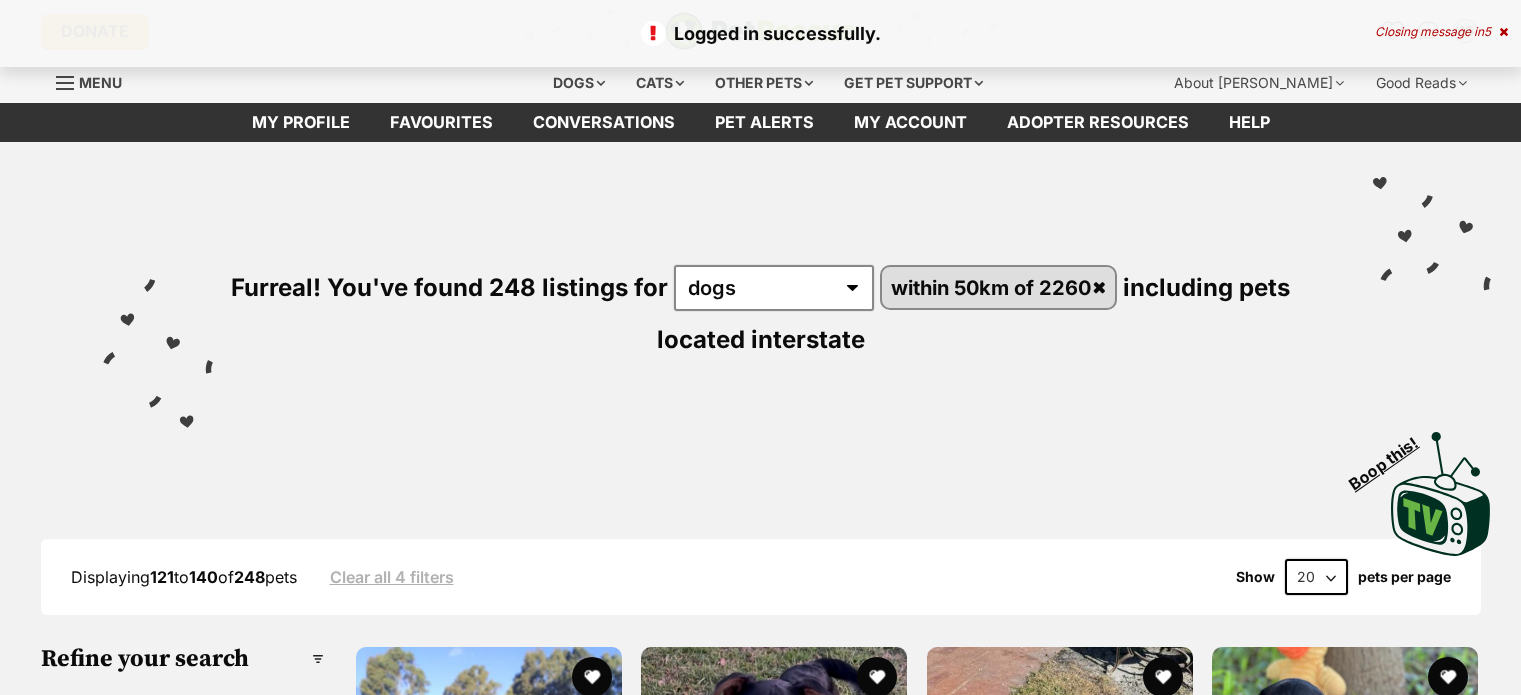 scroll, scrollTop: 0, scrollLeft: 0, axis: both 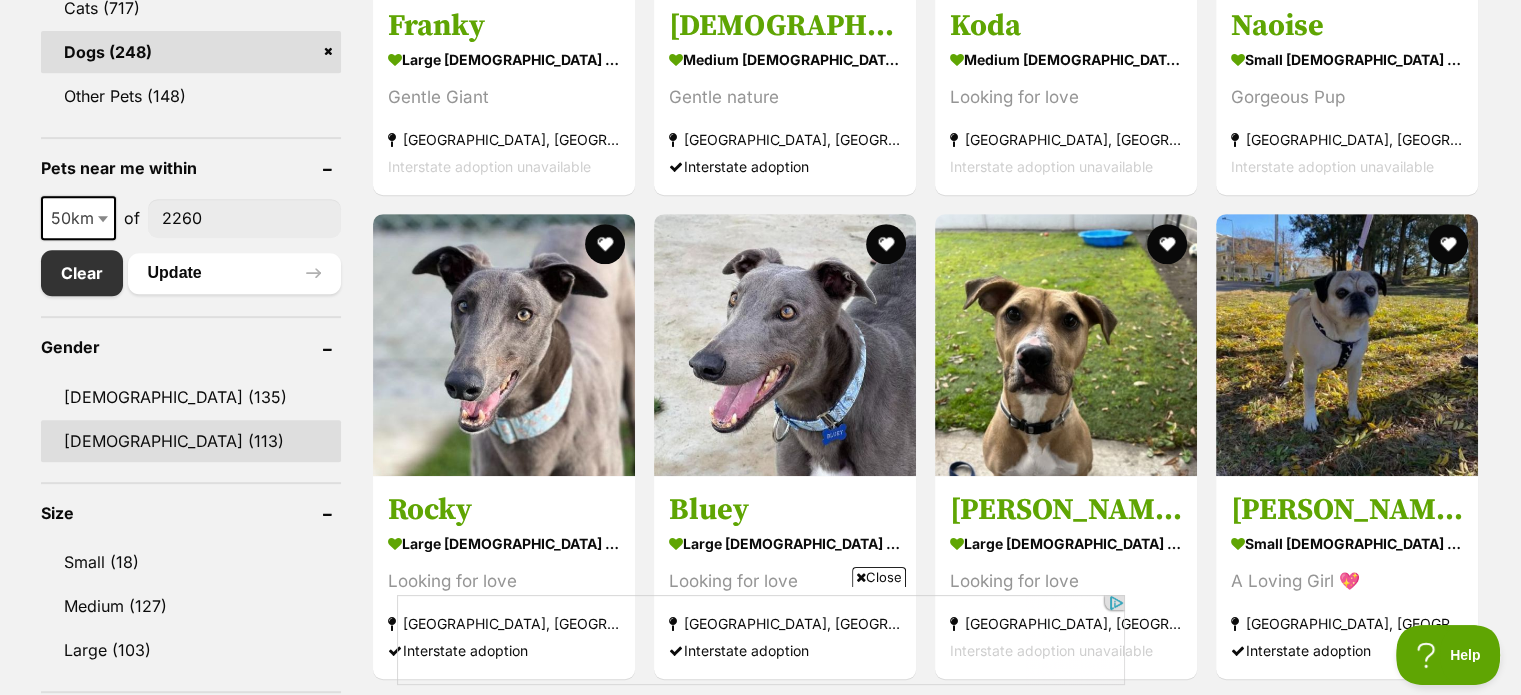 click on "[DEMOGRAPHIC_DATA] (113)" at bounding box center (191, 441) 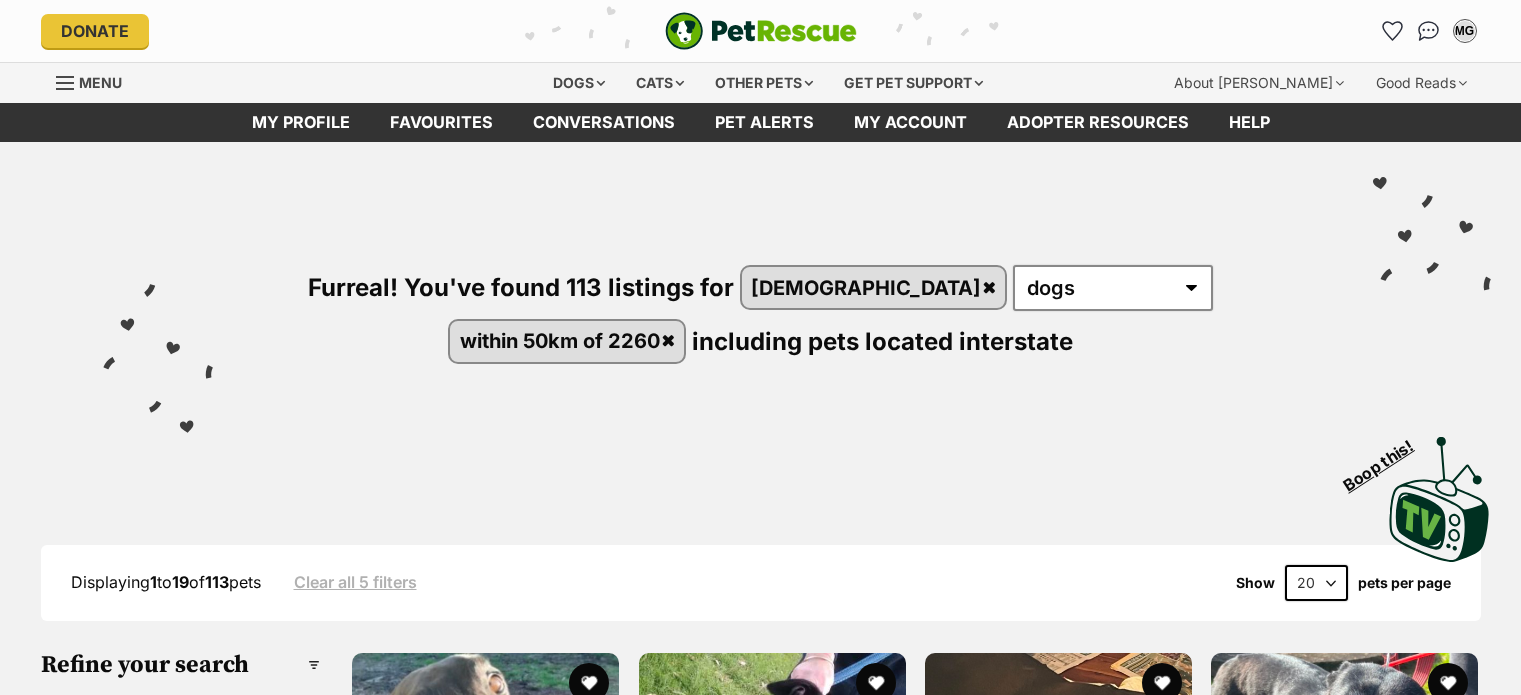 scroll, scrollTop: 0, scrollLeft: 0, axis: both 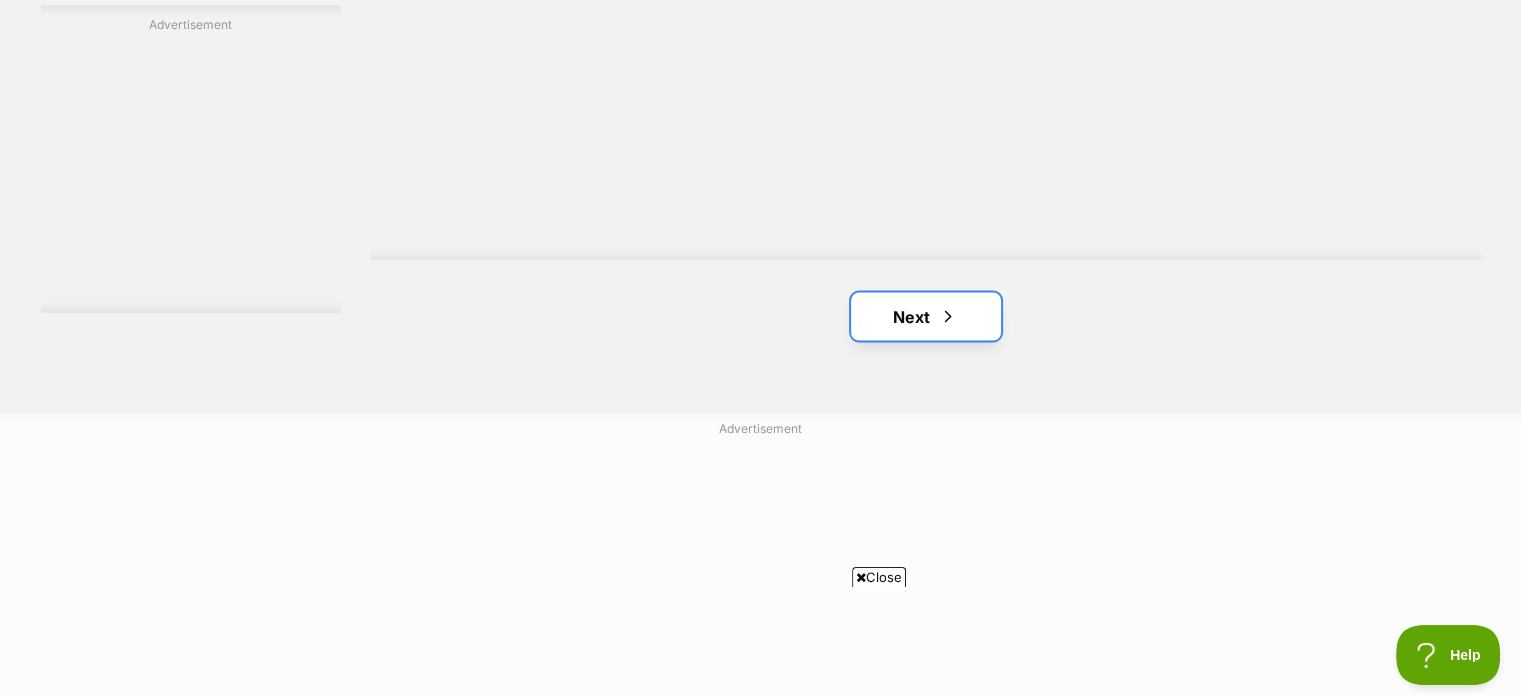 click on "Next" at bounding box center [926, 316] 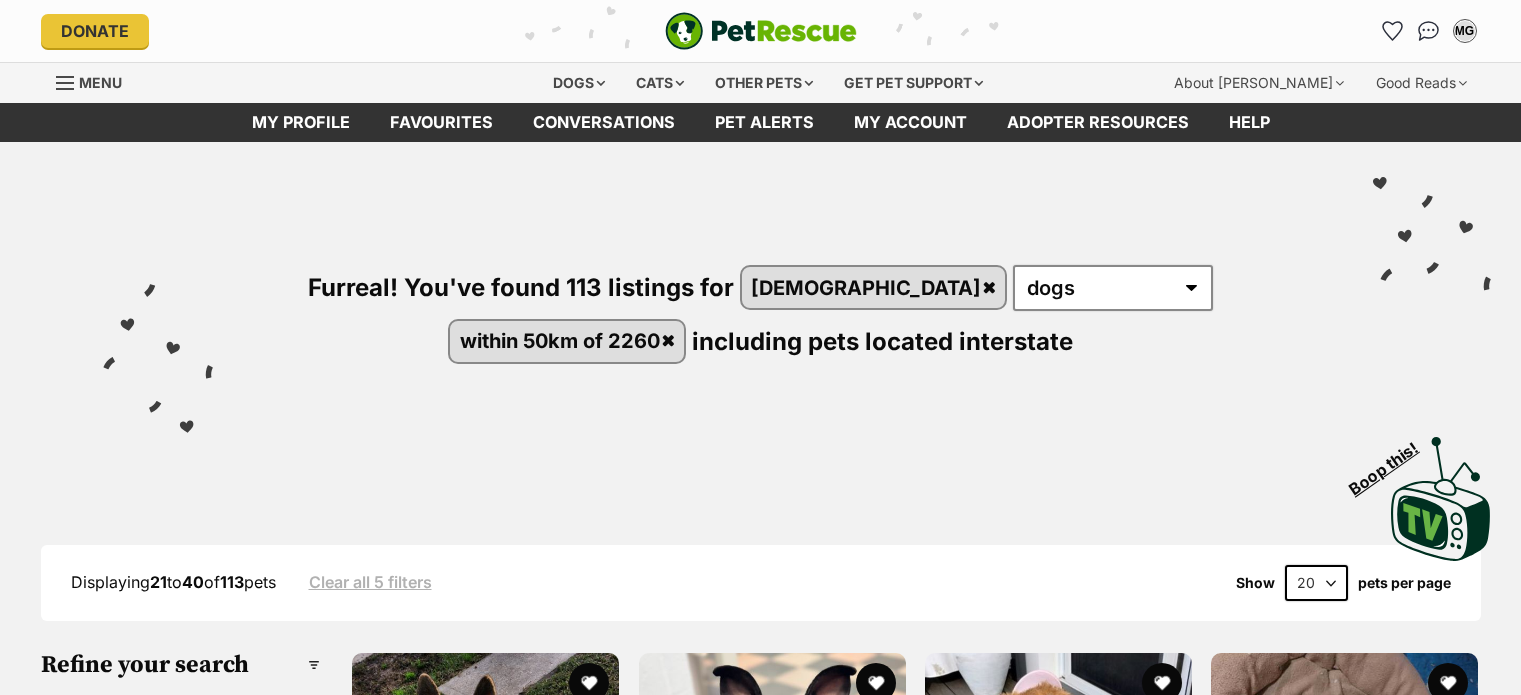 scroll, scrollTop: 0, scrollLeft: 0, axis: both 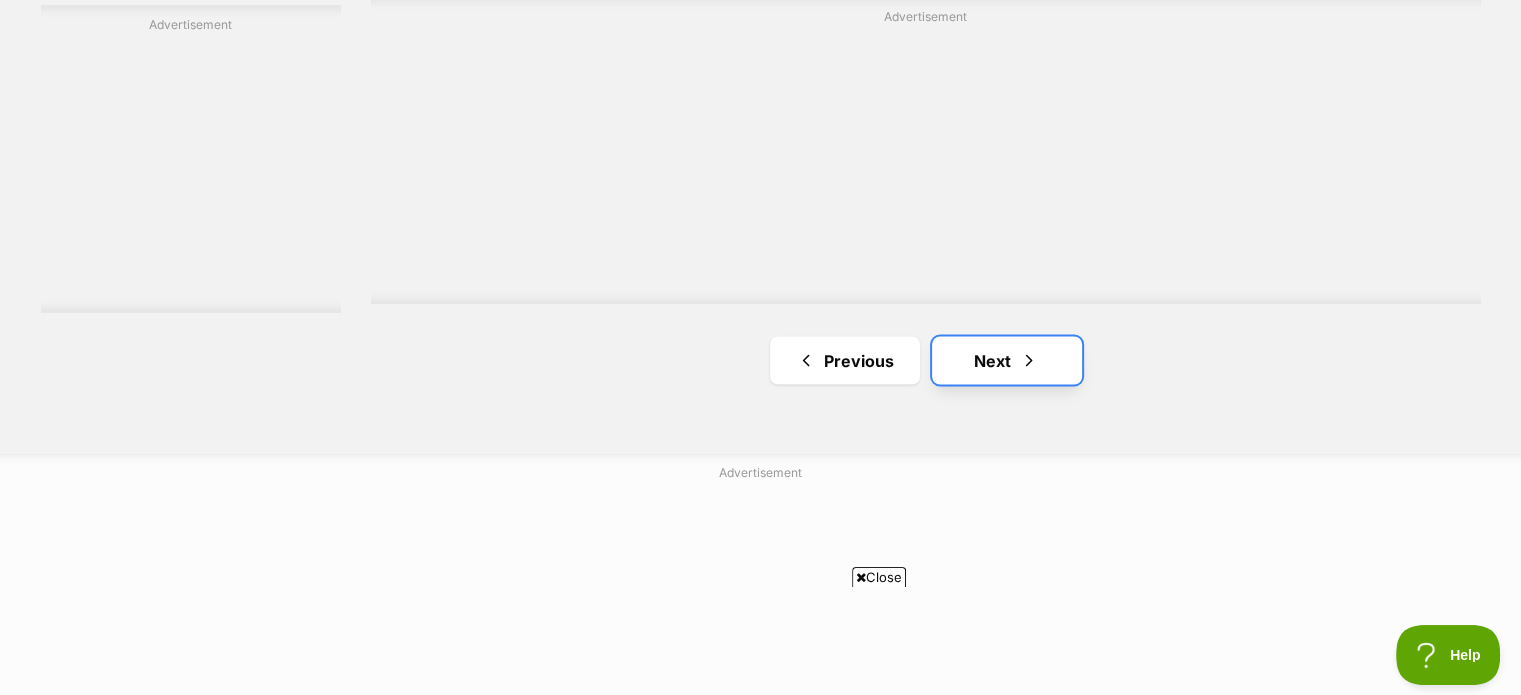 click on "Next" at bounding box center [1007, 360] 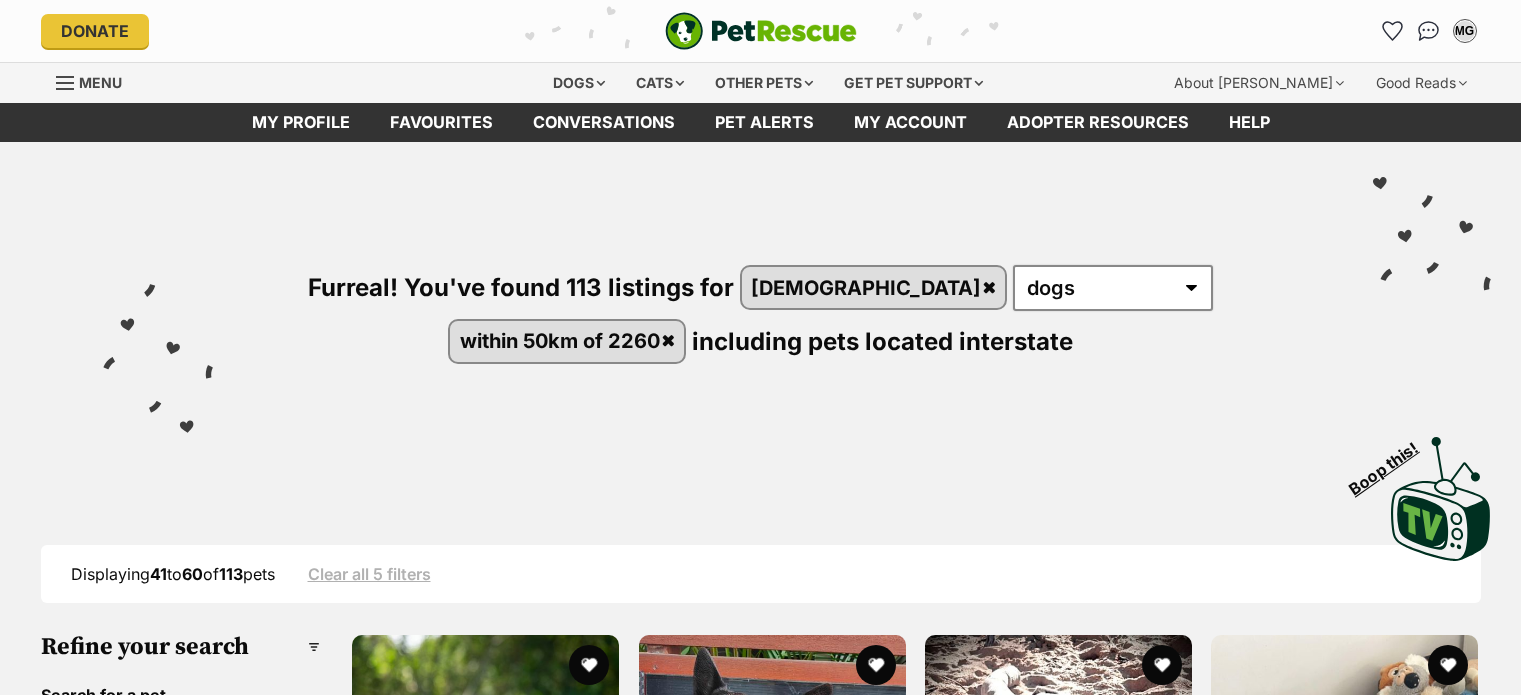 scroll, scrollTop: 0, scrollLeft: 0, axis: both 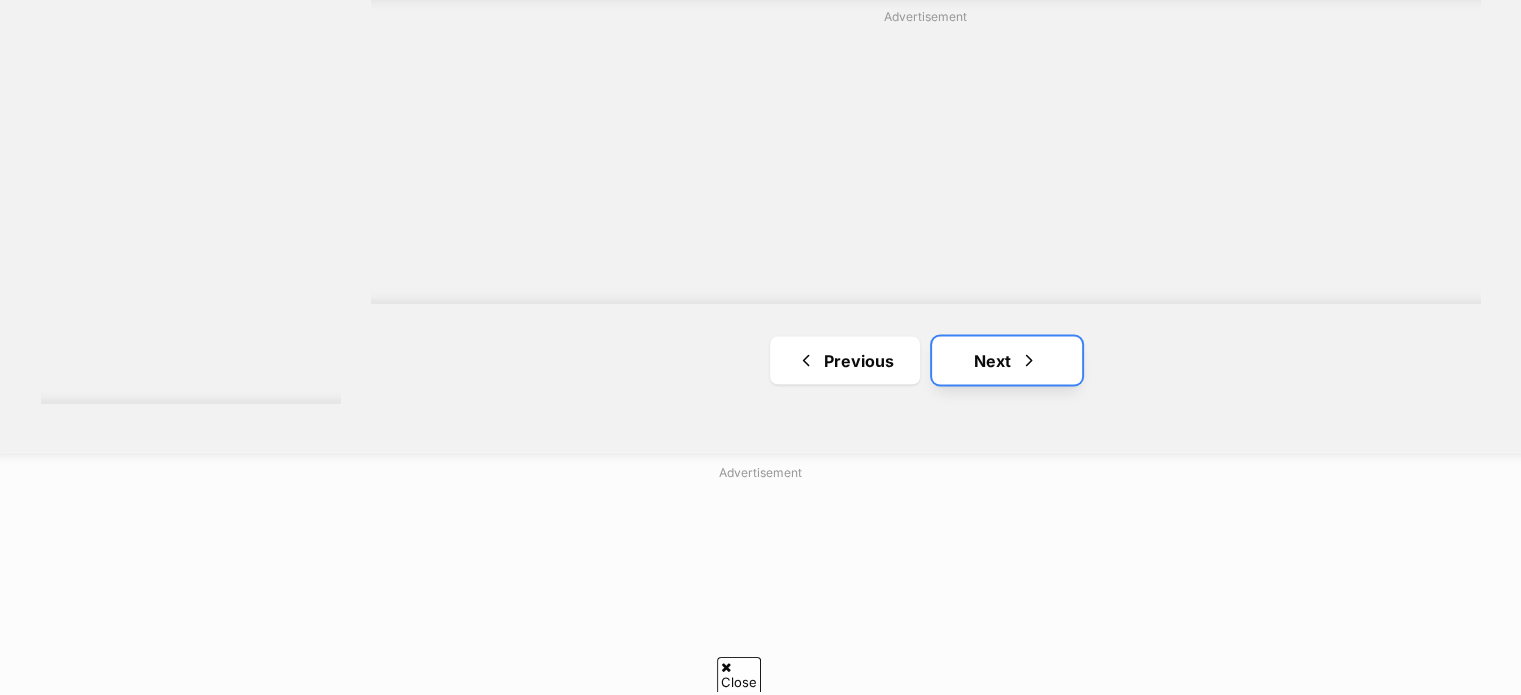 click at bounding box center (1029, 360) 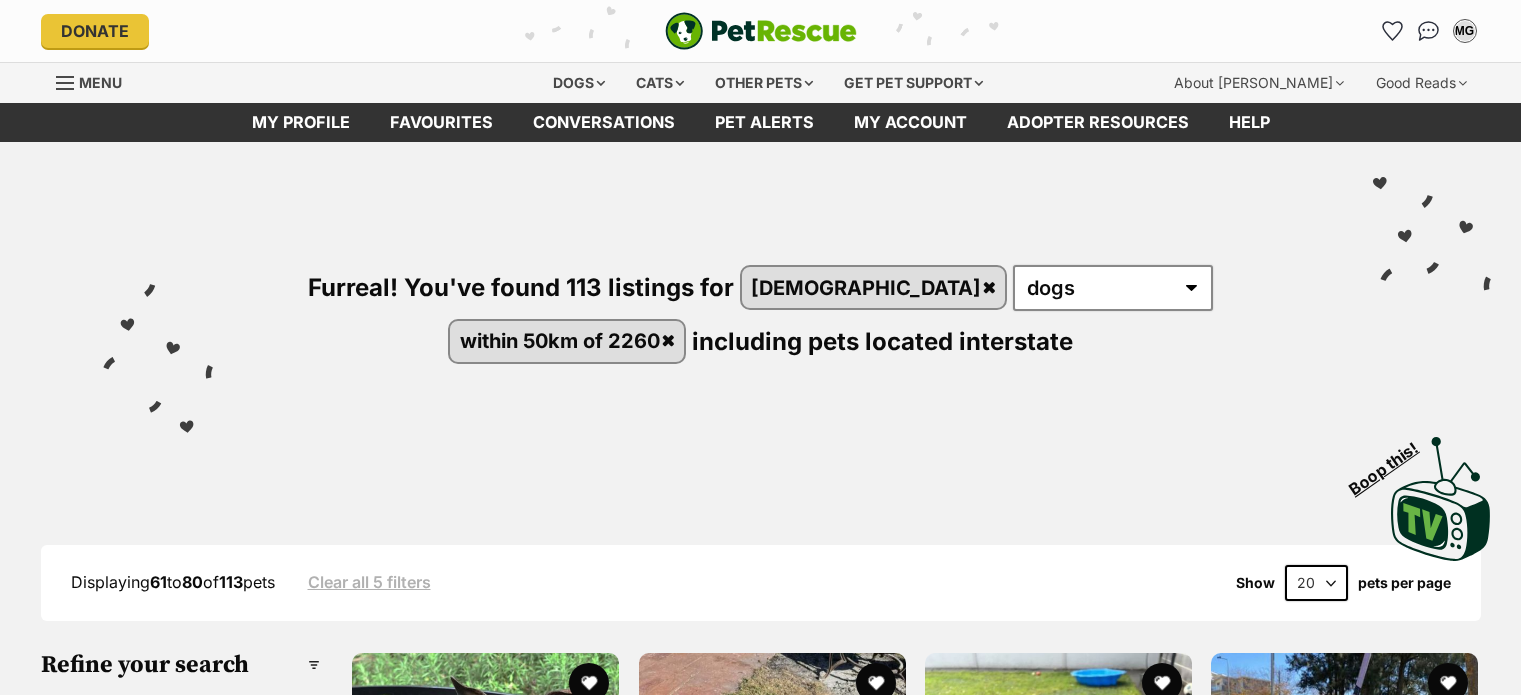 scroll, scrollTop: 0, scrollLeft: 0, axis: both 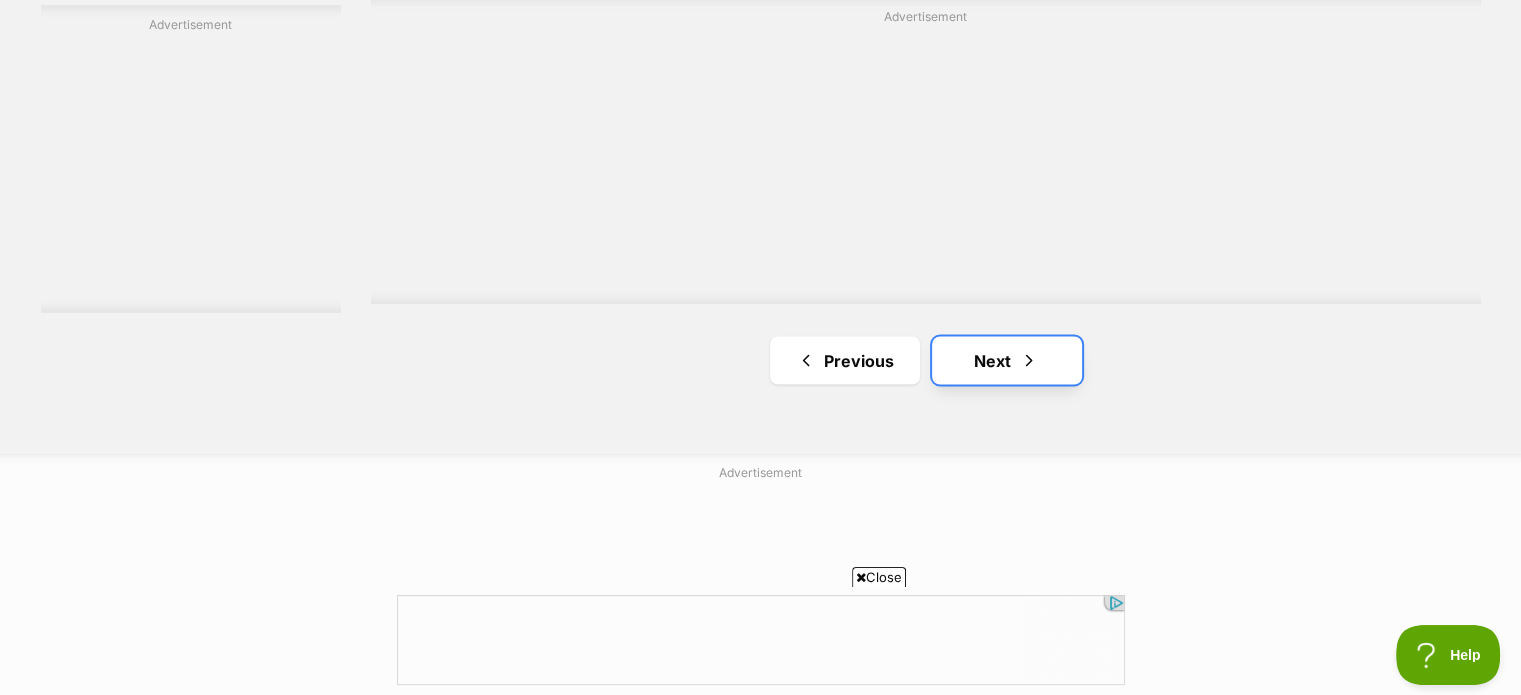 click at bounding box center (1029, 360) 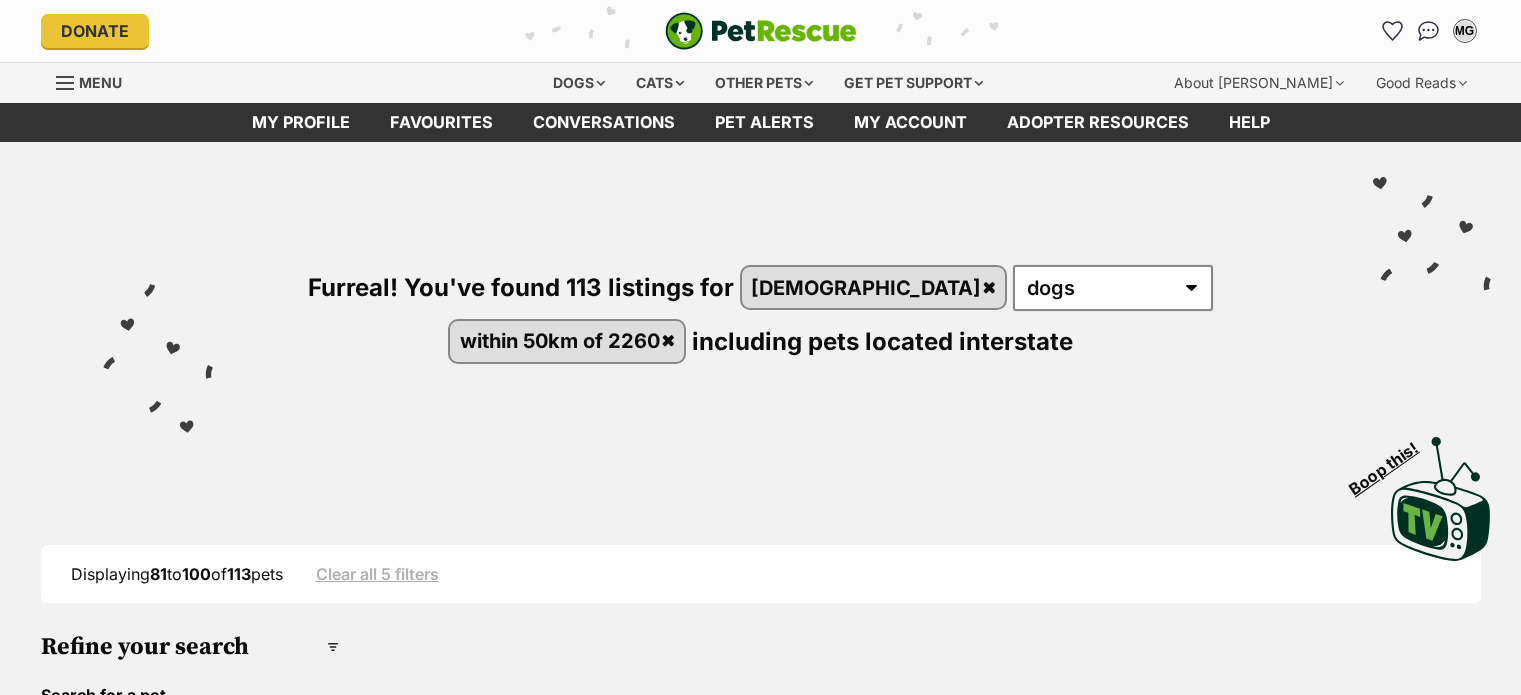 scroll, scrollTop: 0, scrollLeft: 0, axis: both 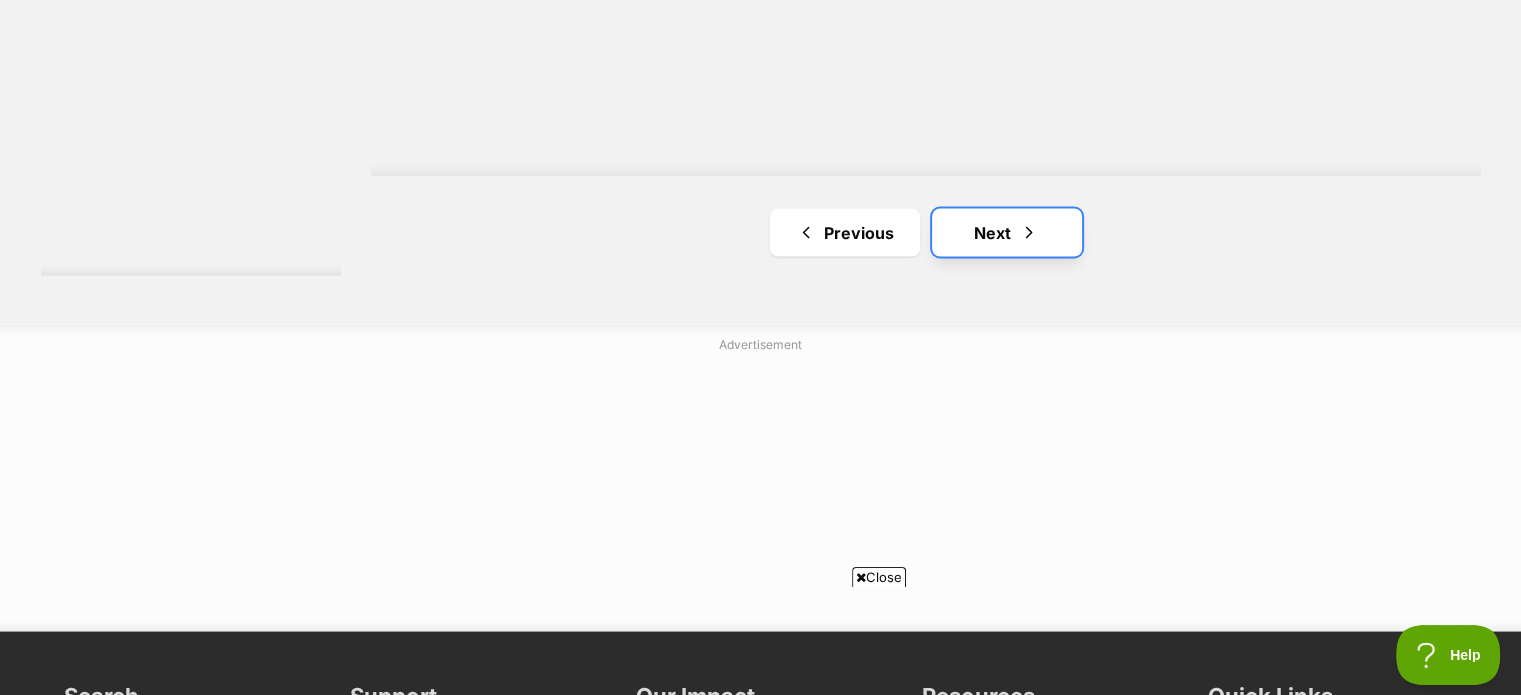 click on "Next" at bounding box center (1007, 232) 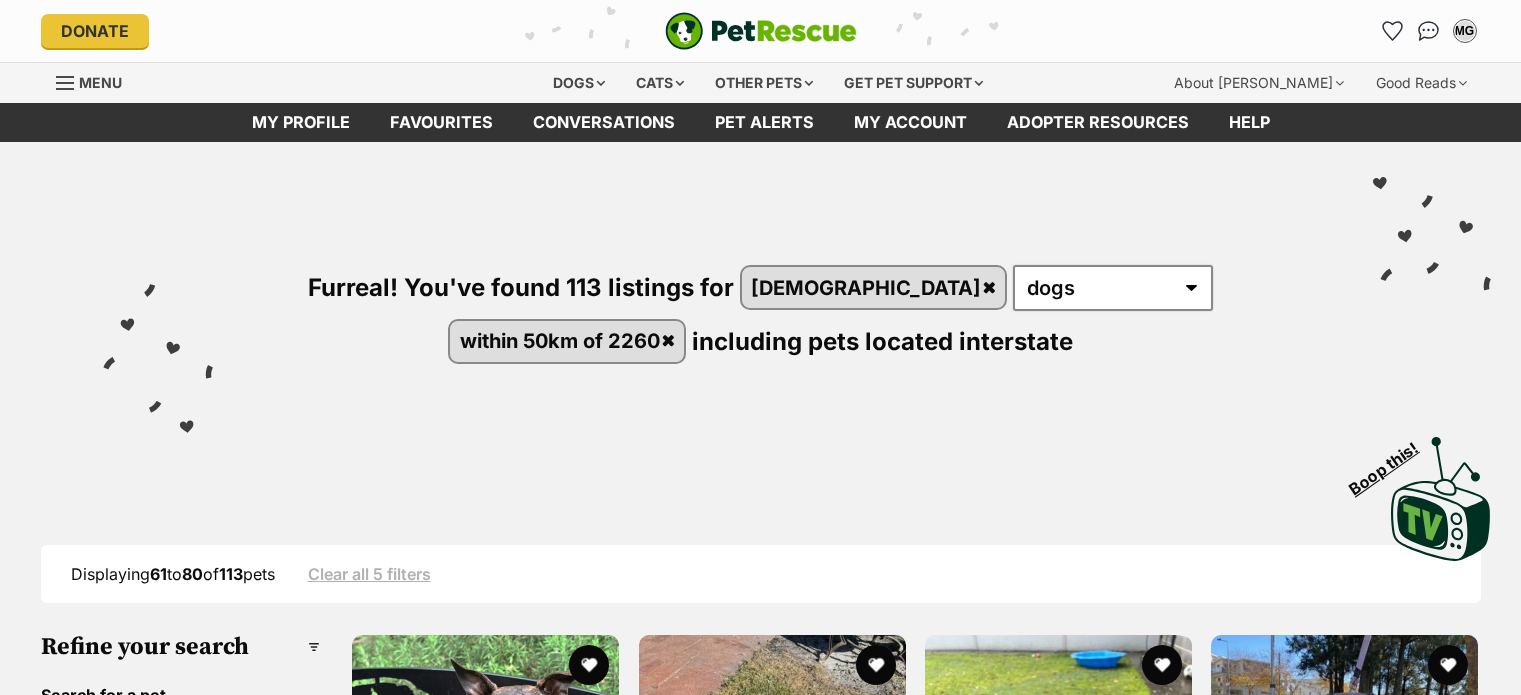 scroll, scrollTop: 0, scrollLeft: 0, axis: both 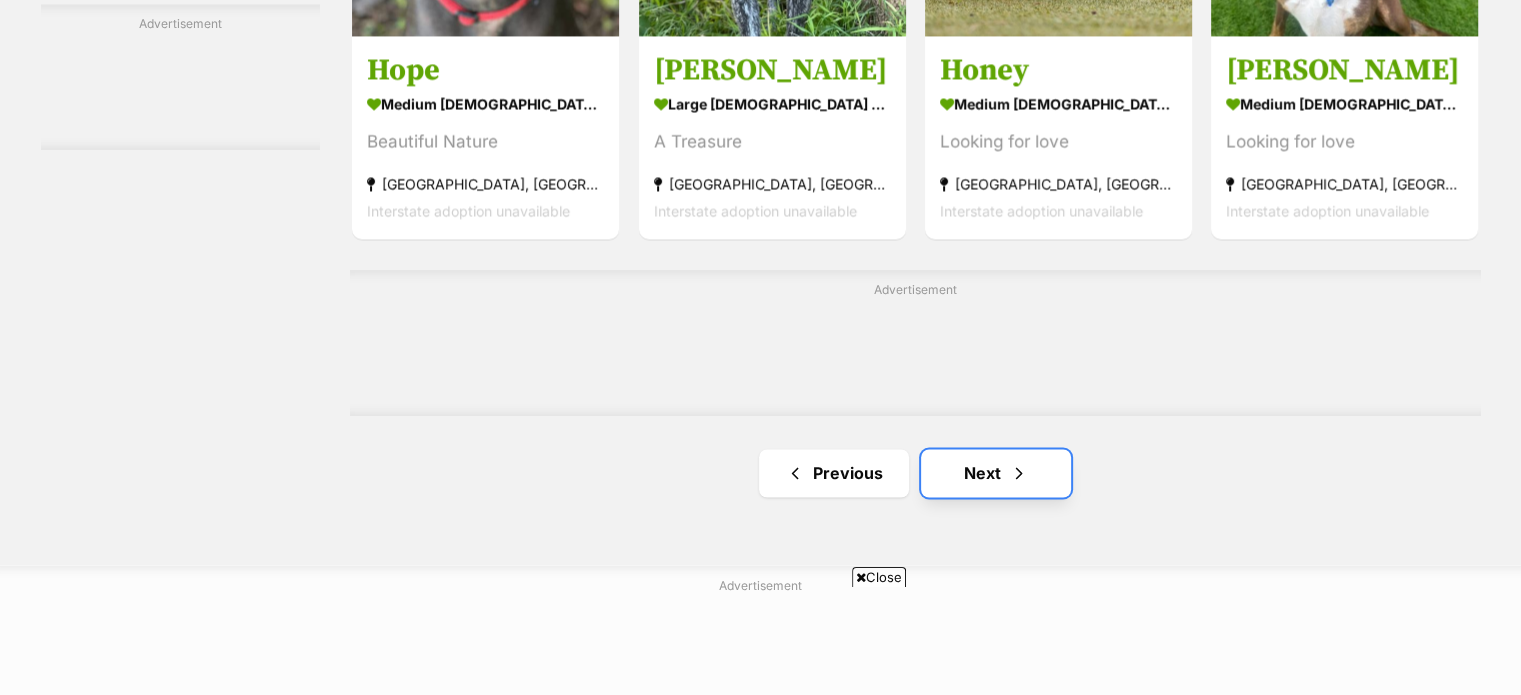 click at bounding box center (1019, 473) 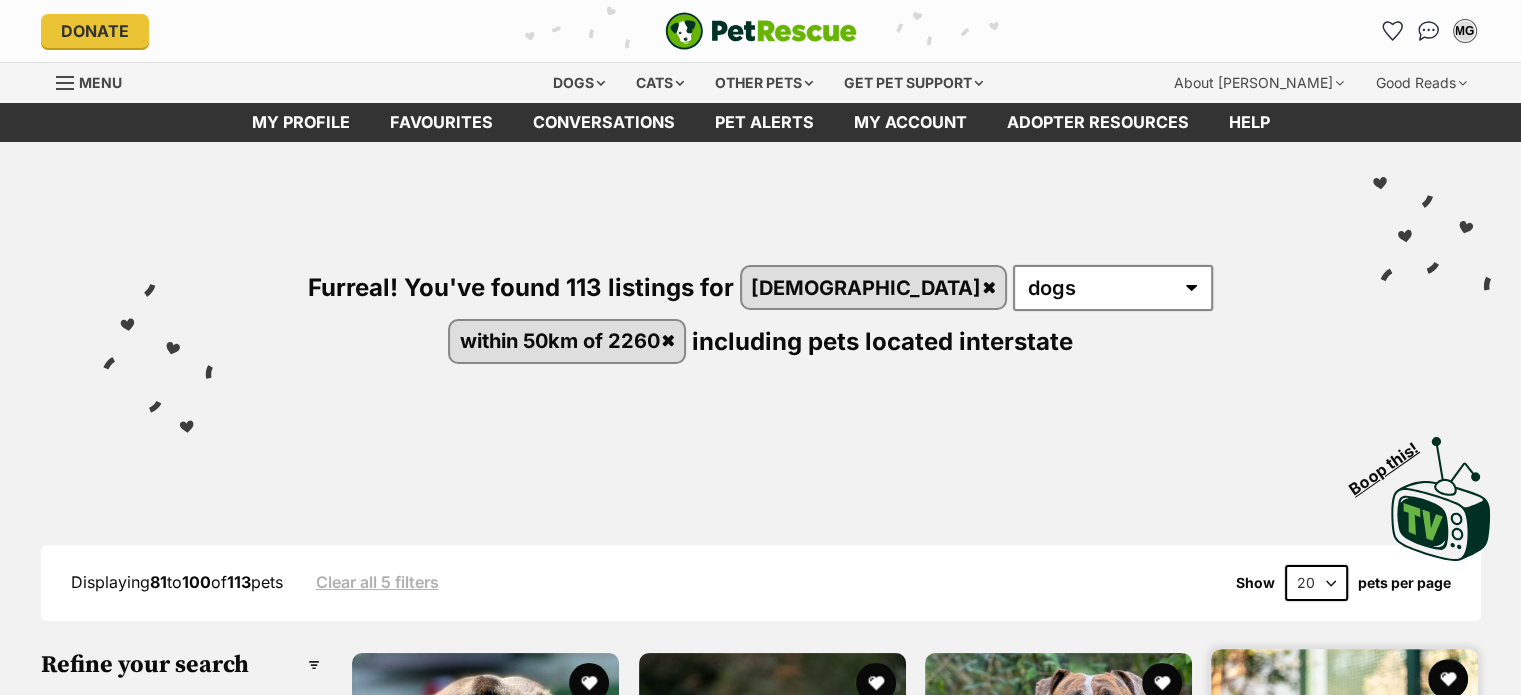 scroll, scrollTop: 0, scrollLeft: 0, axis: both 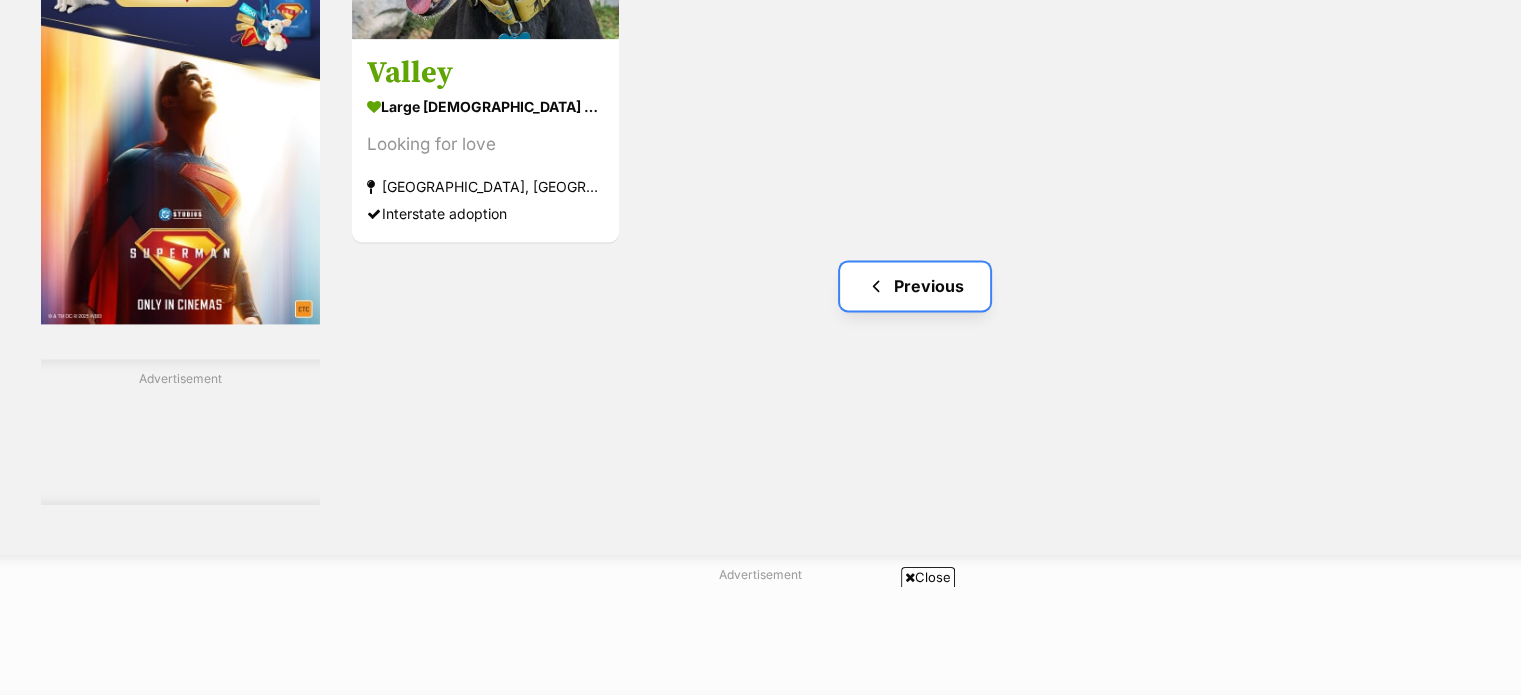 click on "Previous" at bounding box center (915, 286) 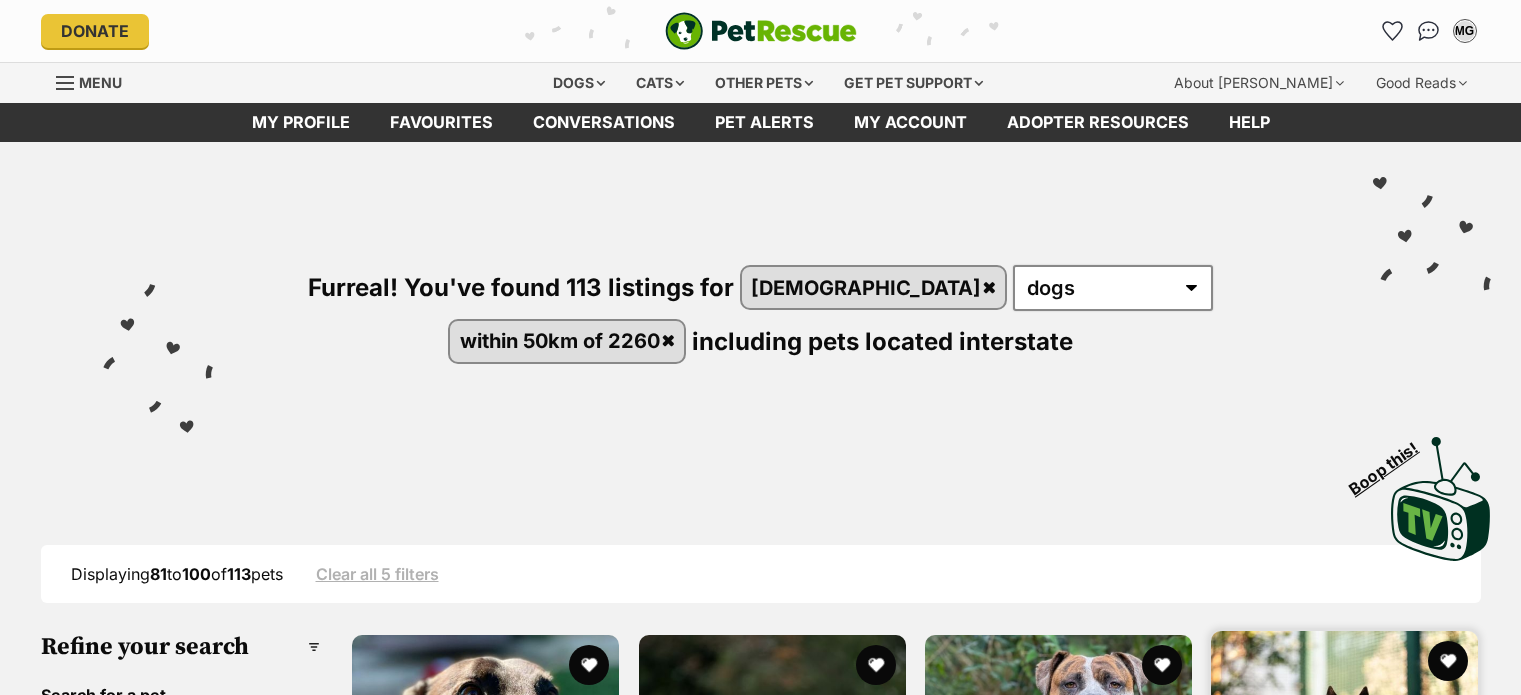 scroll, scrollTop: 0, scrollLeft: 0, axis: both 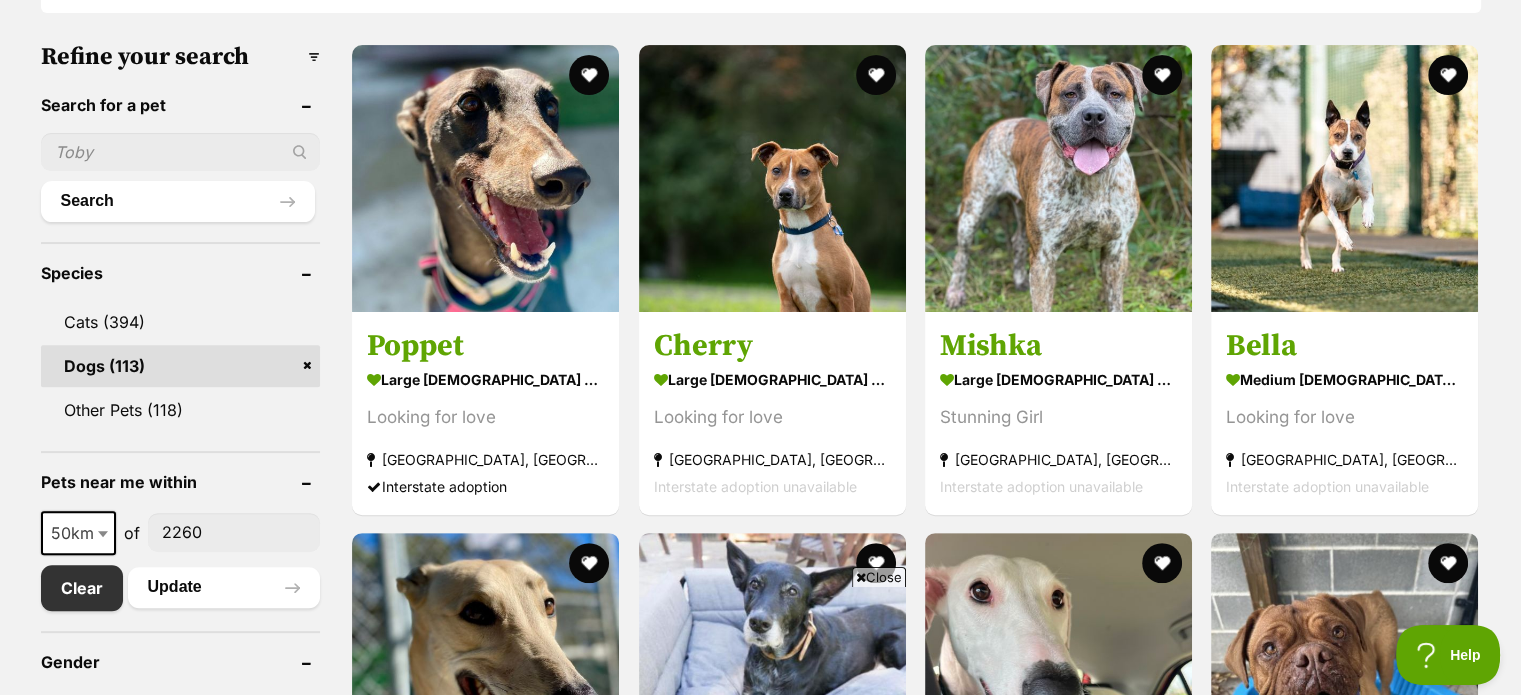 click at bounding box center (105, 533) 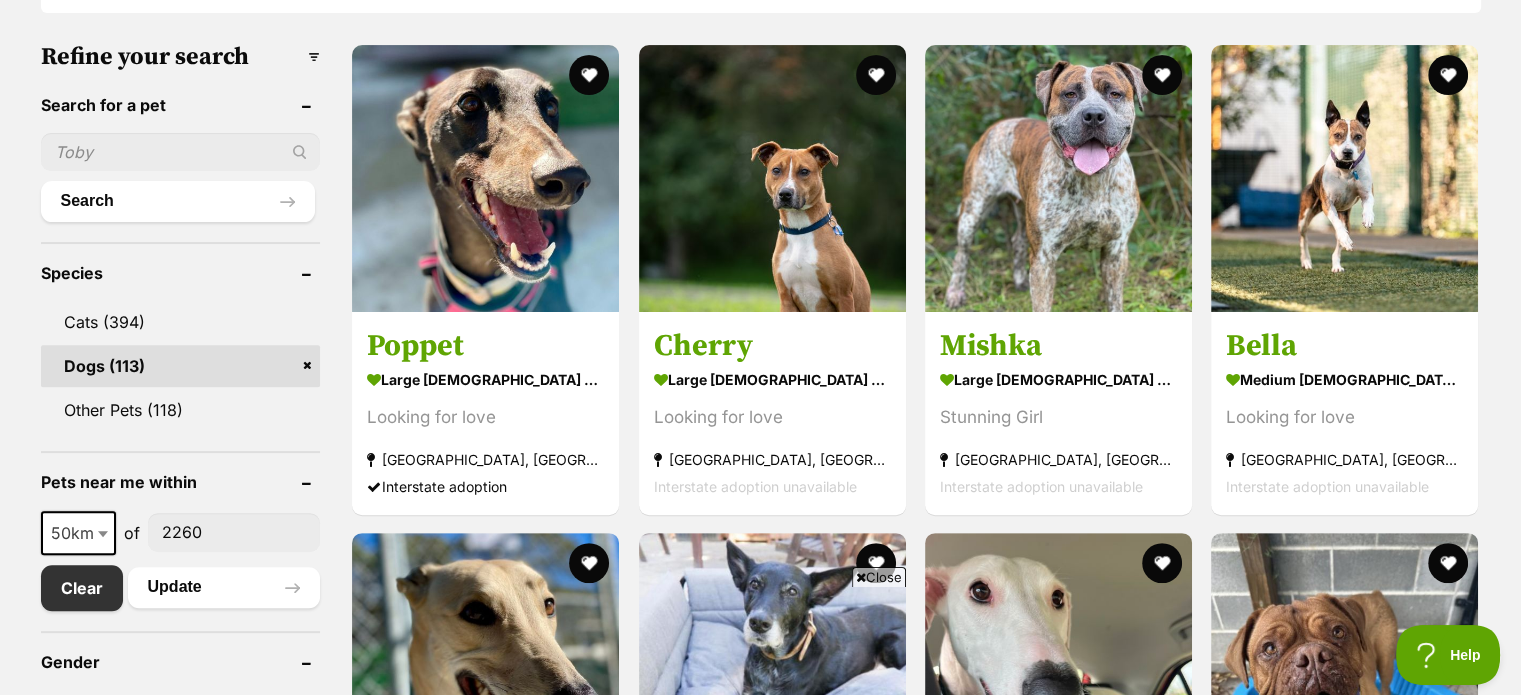 click at bounding box center (105, 533) 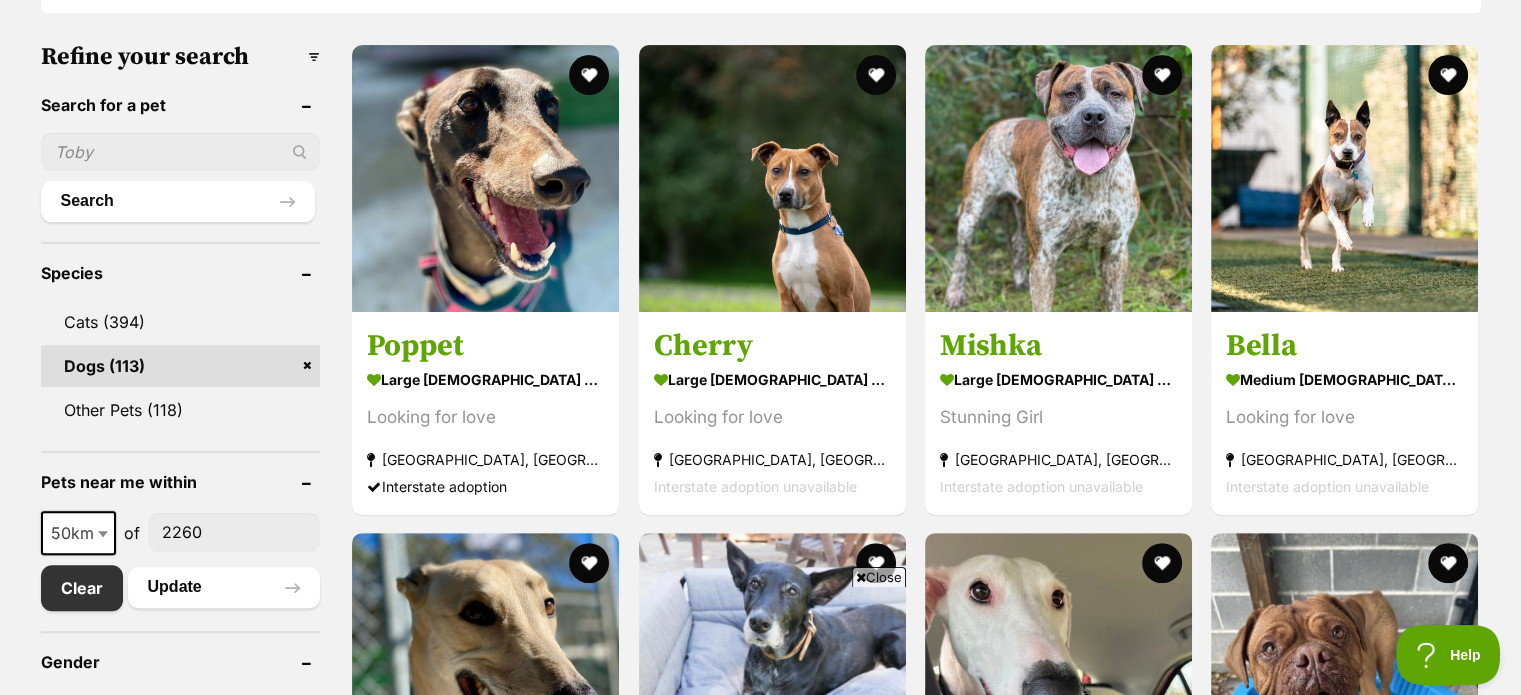 scroll, scrollTop: 0, scrollLeft: 0, axis: both 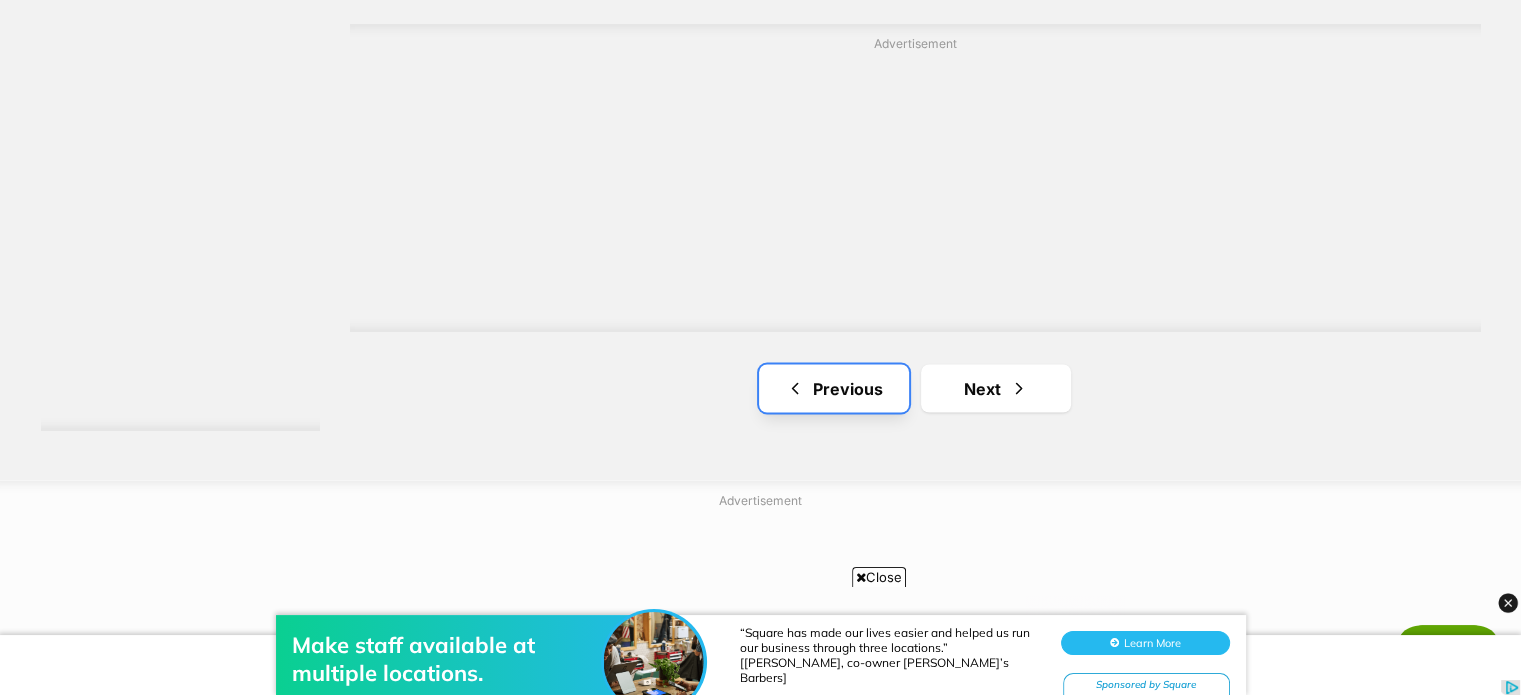click at bounding box center [795, 388] 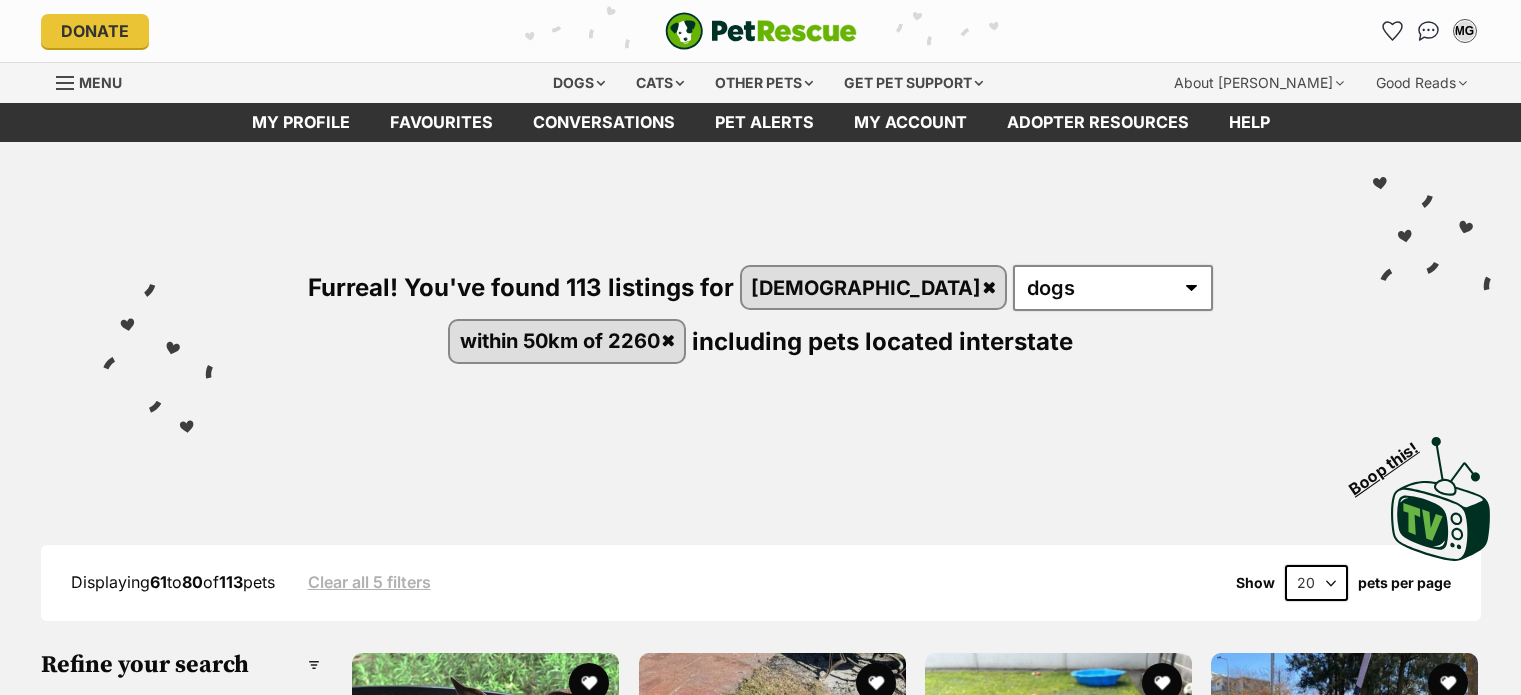 scroll, scrollTop: 0, scrollLeft: 0, axis: both 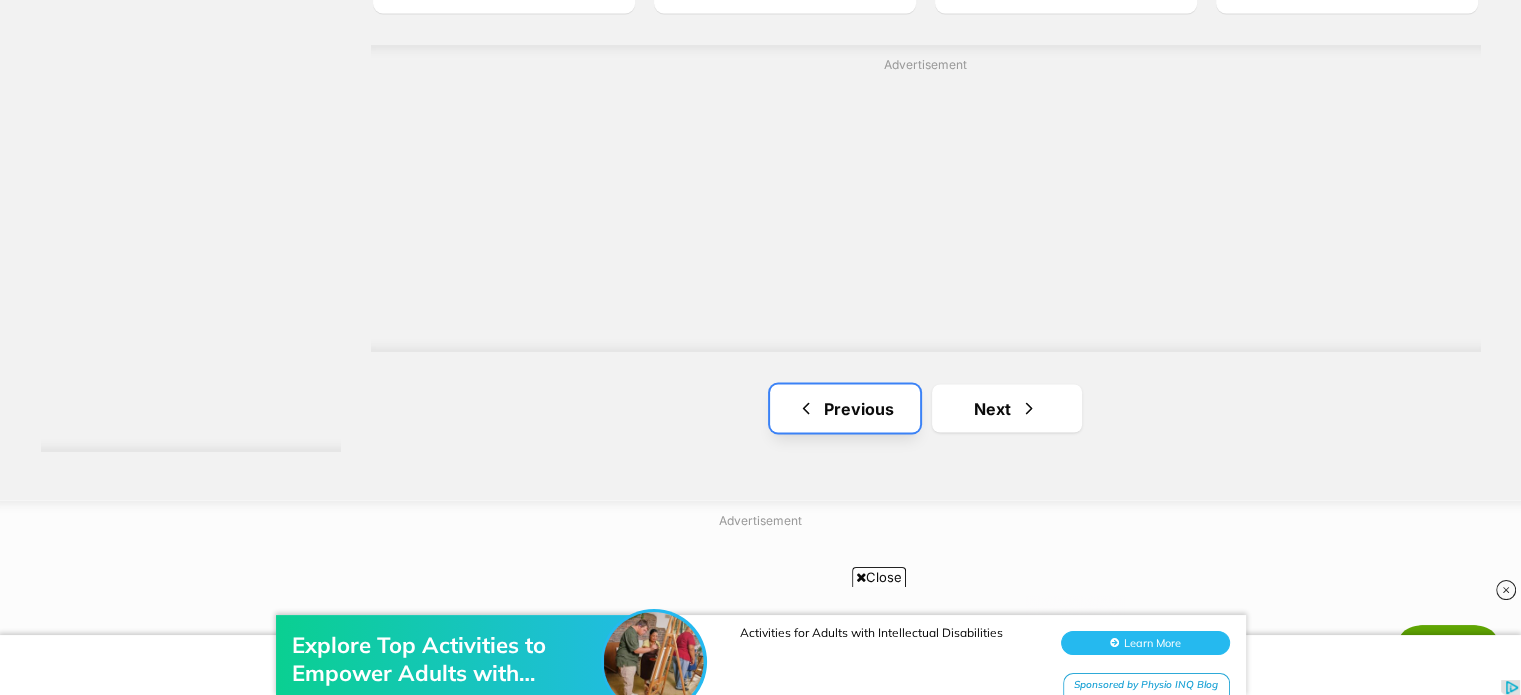 click on "Previous" at bounding box center [845, 408] 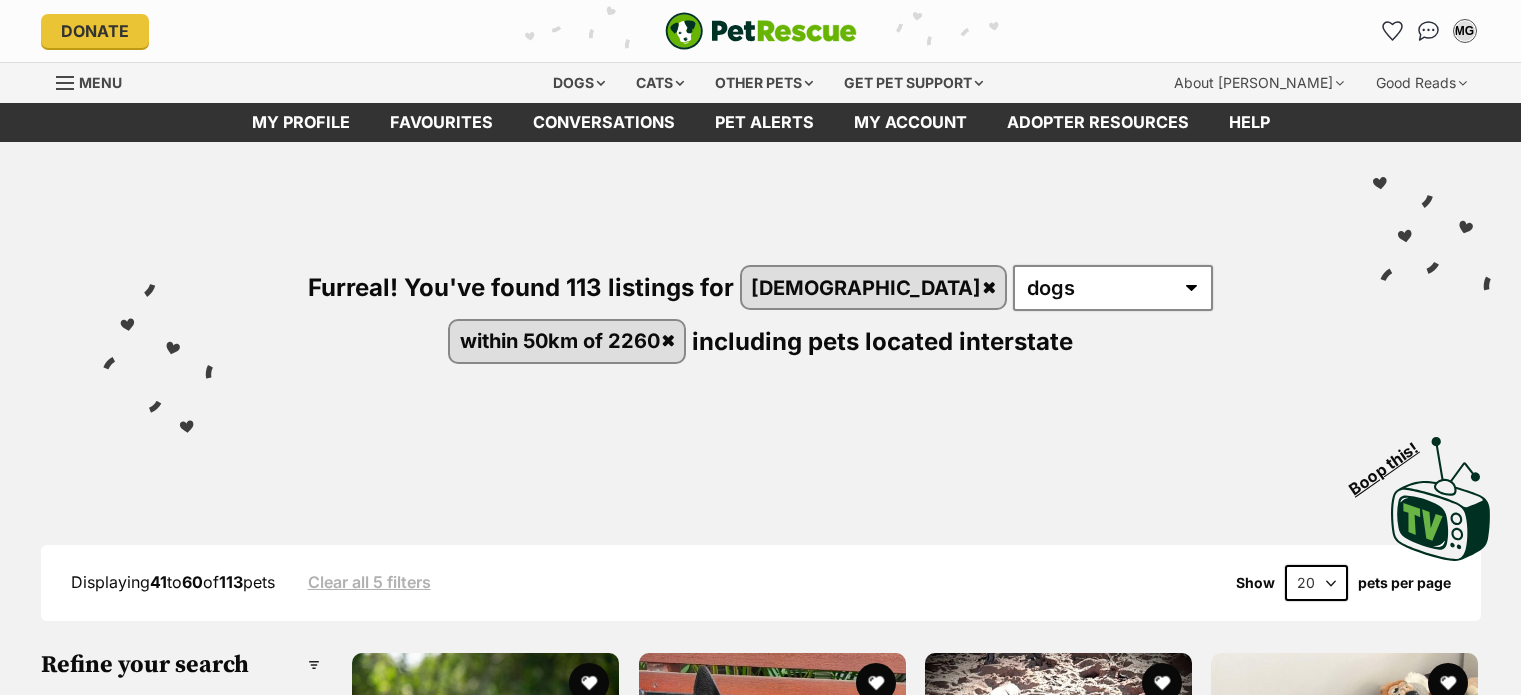 scroll, scrollTop: 0, scrollLeft: 0, axis: both 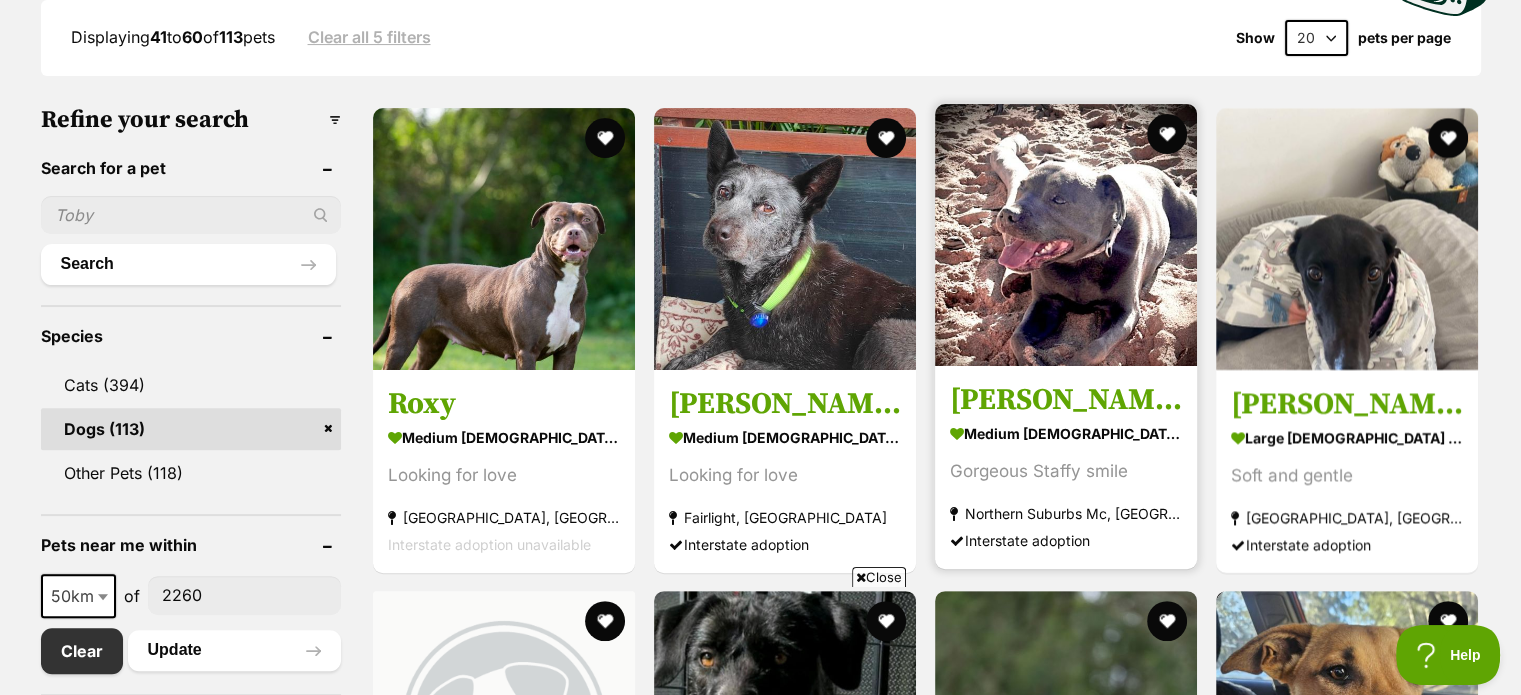 click at bounding box center (1066, 235) 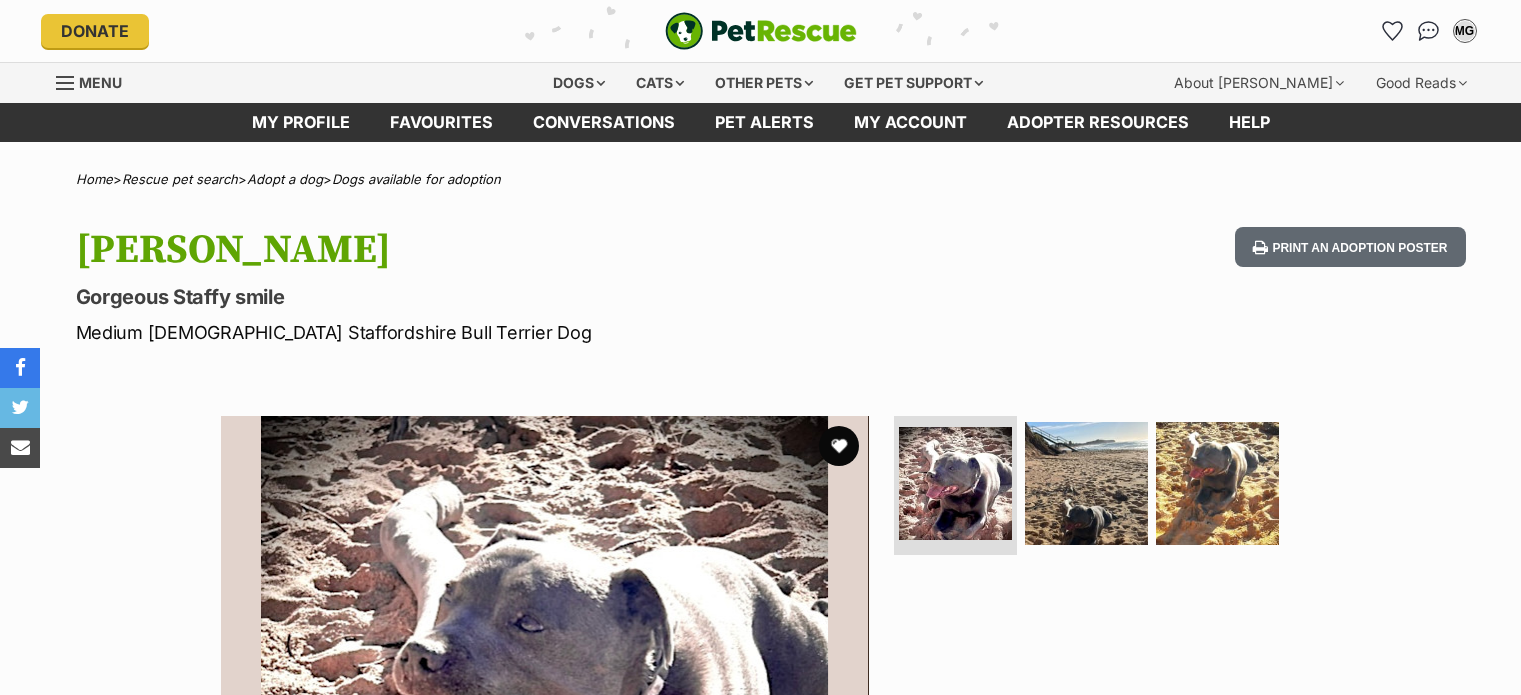 scroll, scrollTop: 0, scrollLeft: 0, axis: both 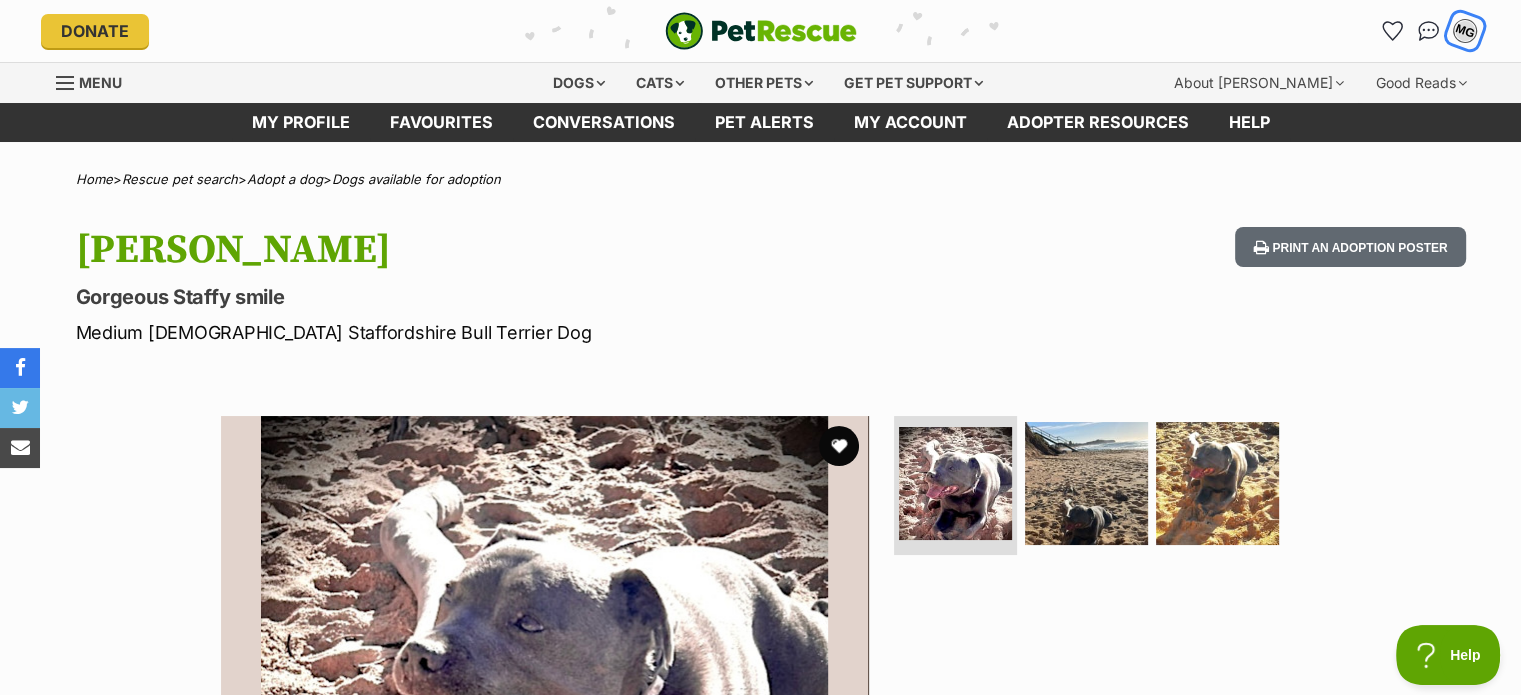 click on "MG" at bounding box center (1465, 31) 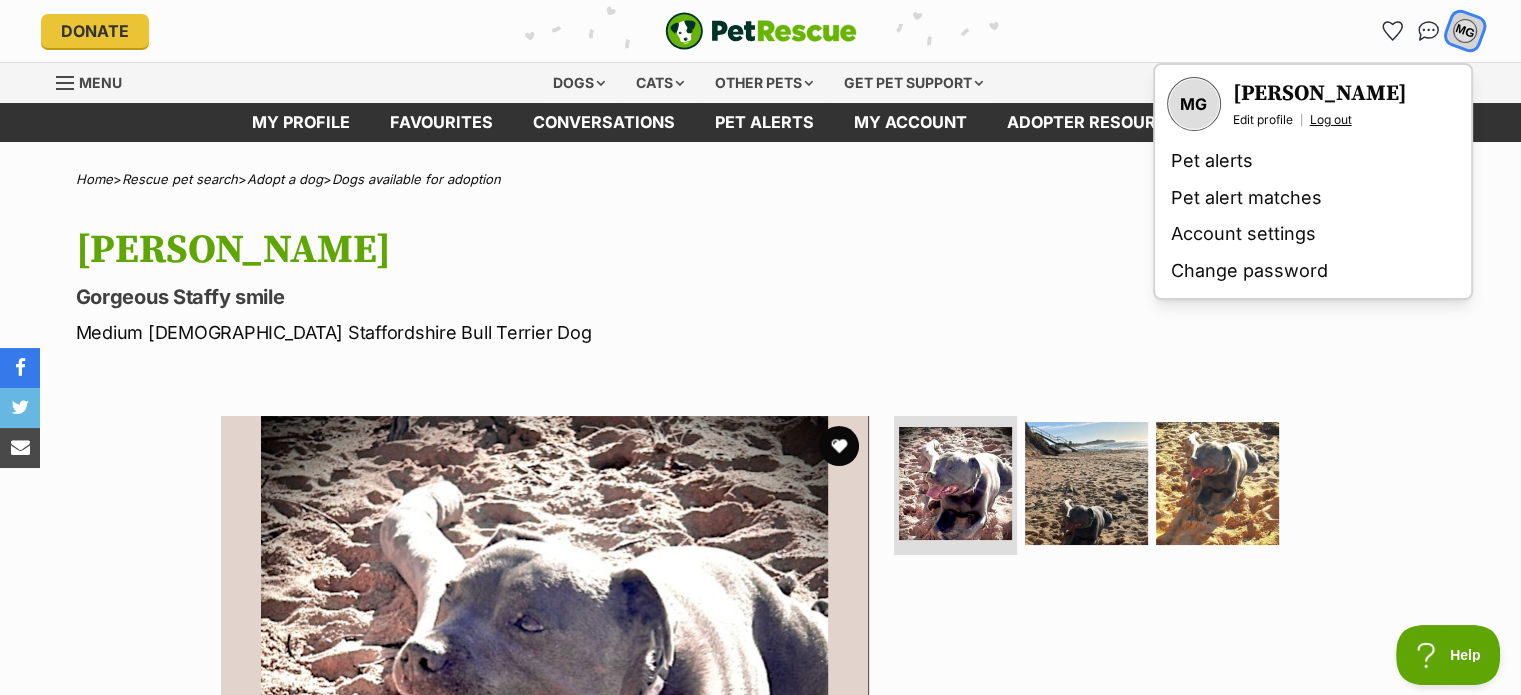 click on "Log out" at bounding box center [1331, 120] 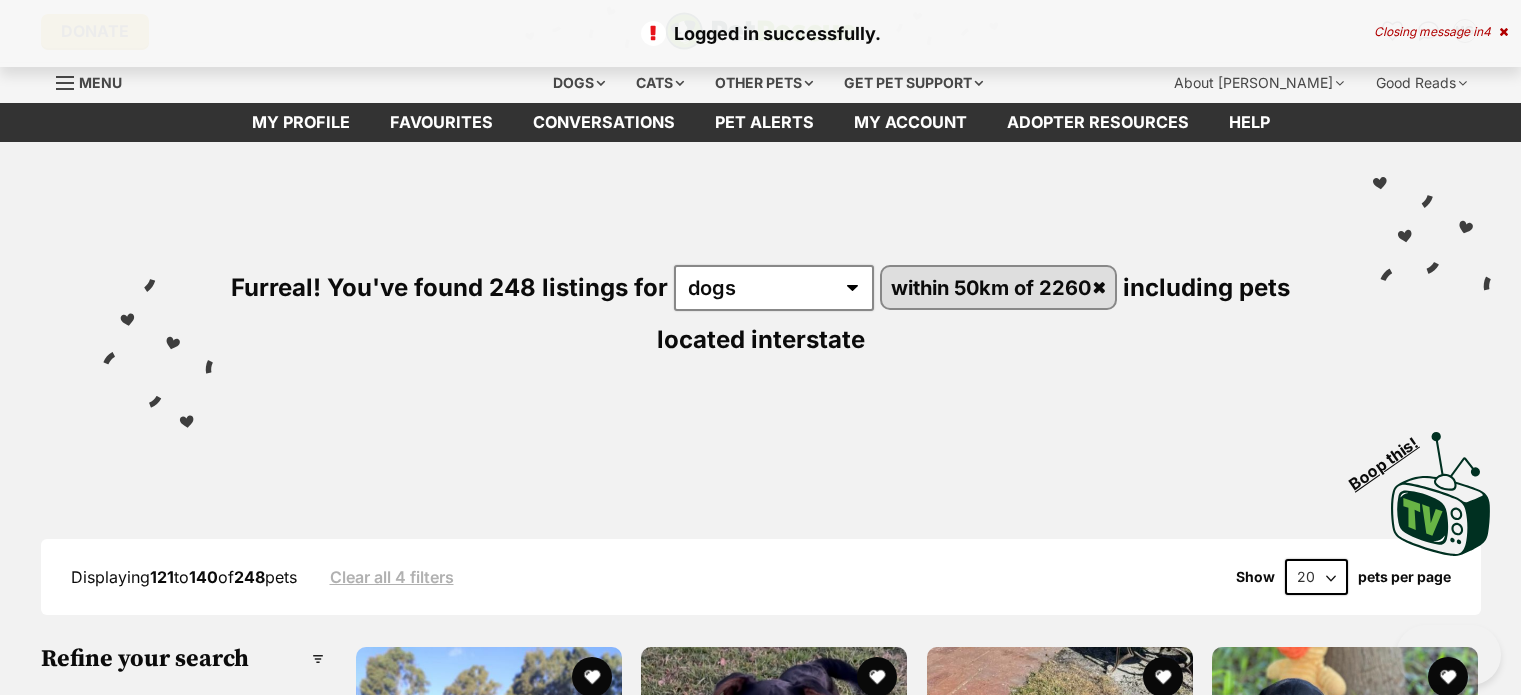 scroll, scrollTop: 0, scrollLeft: 0, axis: both 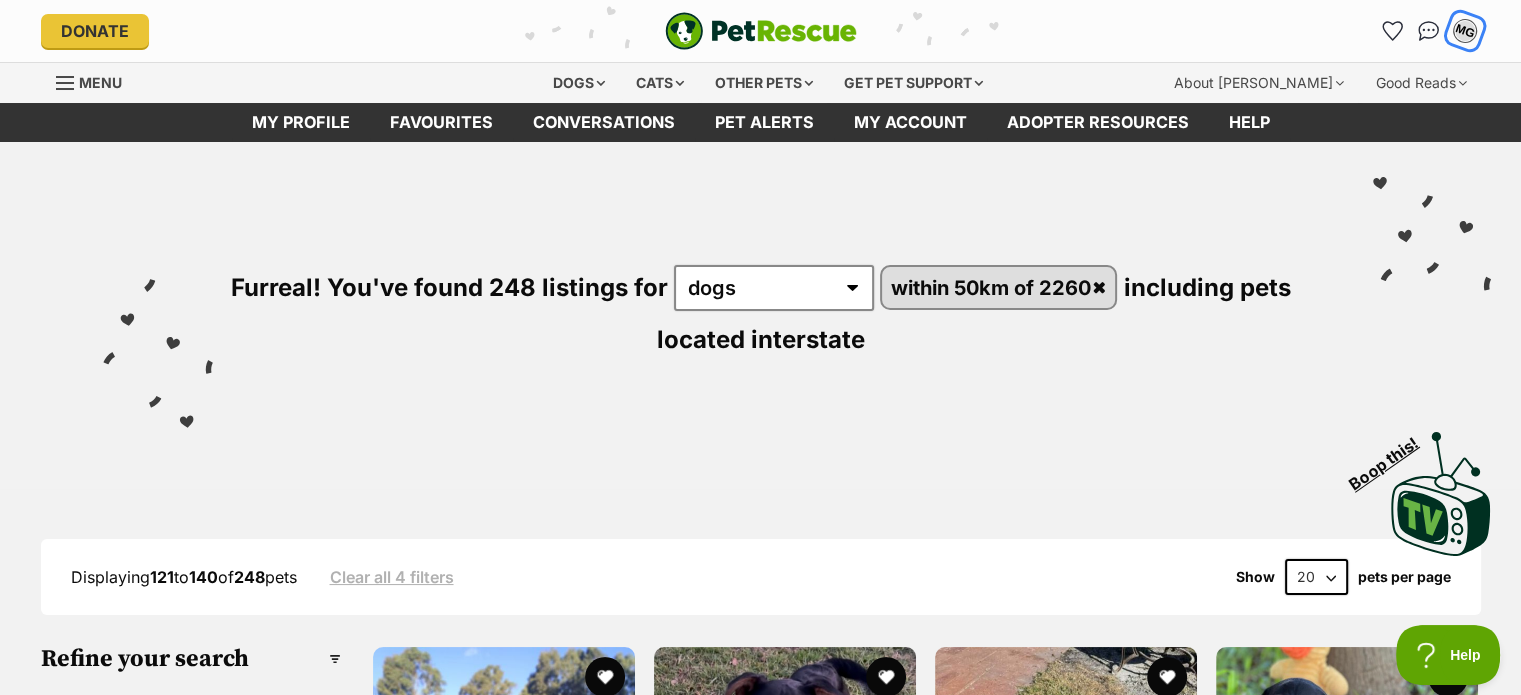 click on "MG" at bounding box center (1465, 31) 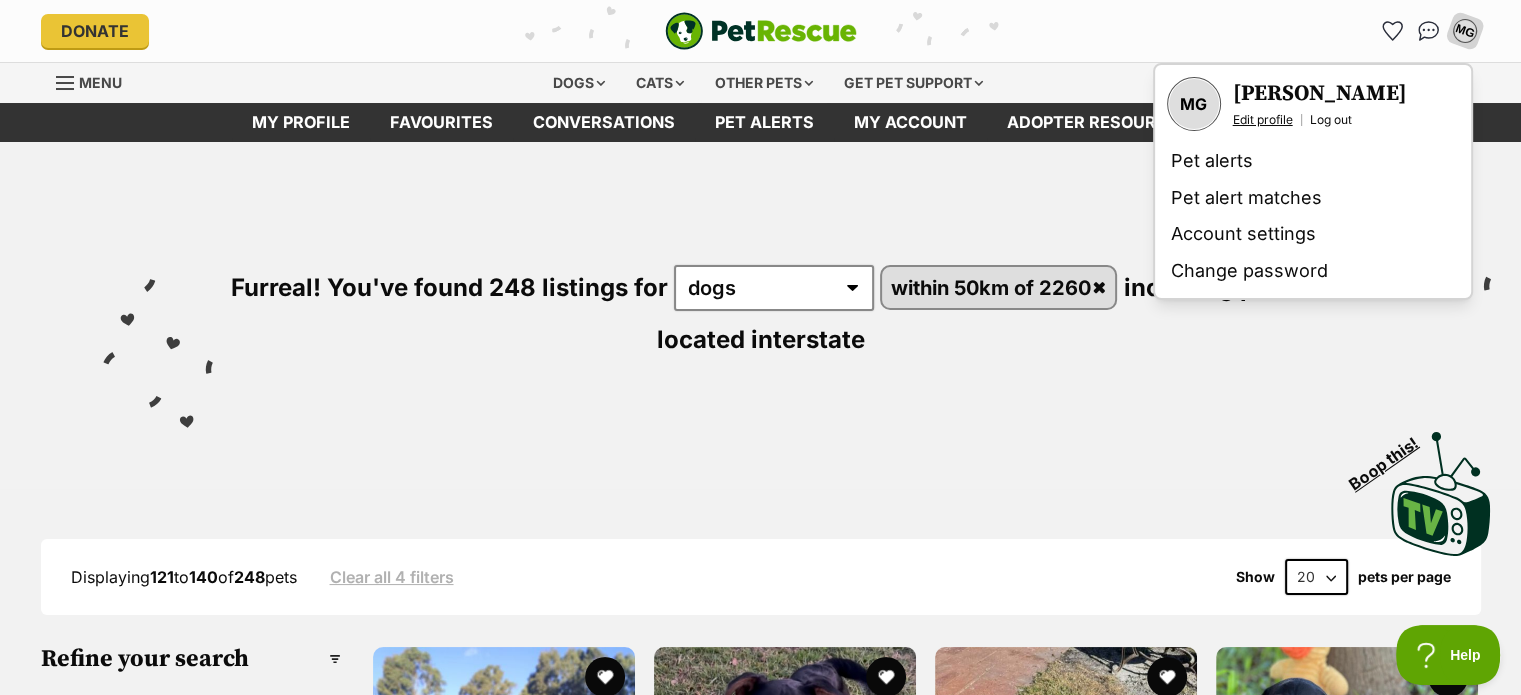 click on "Edit profile" at bounding box center (1263, 120) 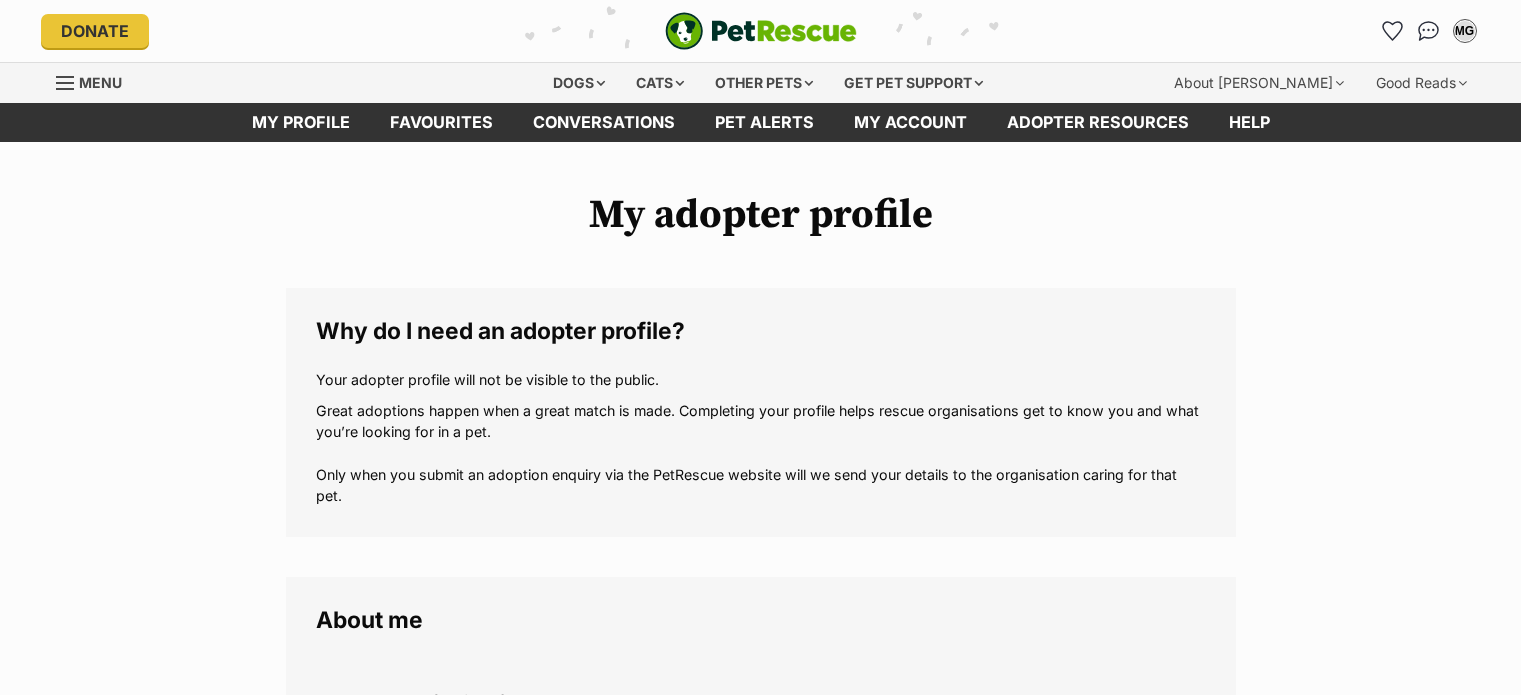 scroll, scrollTop: 0, scrollLeft: 0, axis: both 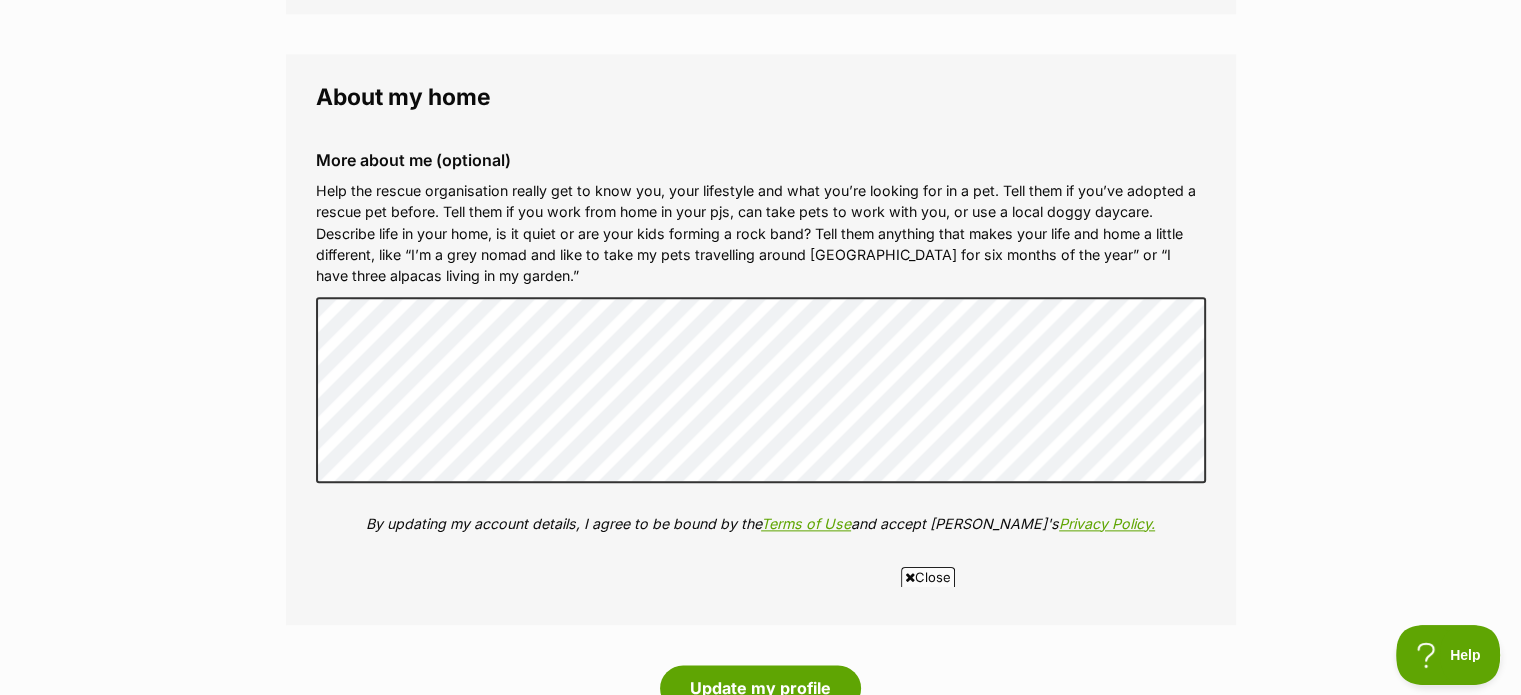 click on "My adopter profile
Why do I need an adopter profile?
Your adopter profile will not be visible to the public.
Great adoptions happen when a great match is made. Completing your profile helps rescue organisations get to know you and what you’re looking for in a pet. Only when you submit an adoption enquiry via the PetRescue website will we send your details to the organisation caring for that pet.
About me
Phone number (optional)
This is only shared with PetRescue and the rescue organisations you contact with a pet adoption enquiry. This is how we can all get in touch.
Where you live
Address line 1 (optional)
Address line 2 (optional)
Suburb (optional)
State New South Wales
Postcode
Enter your postcode, or start typing the suburb and select the relevant location.
Profile photo (optional)
Upload image
Remove profile image (optional)
Additional photos (optional)" at bounding box center [760, -725] 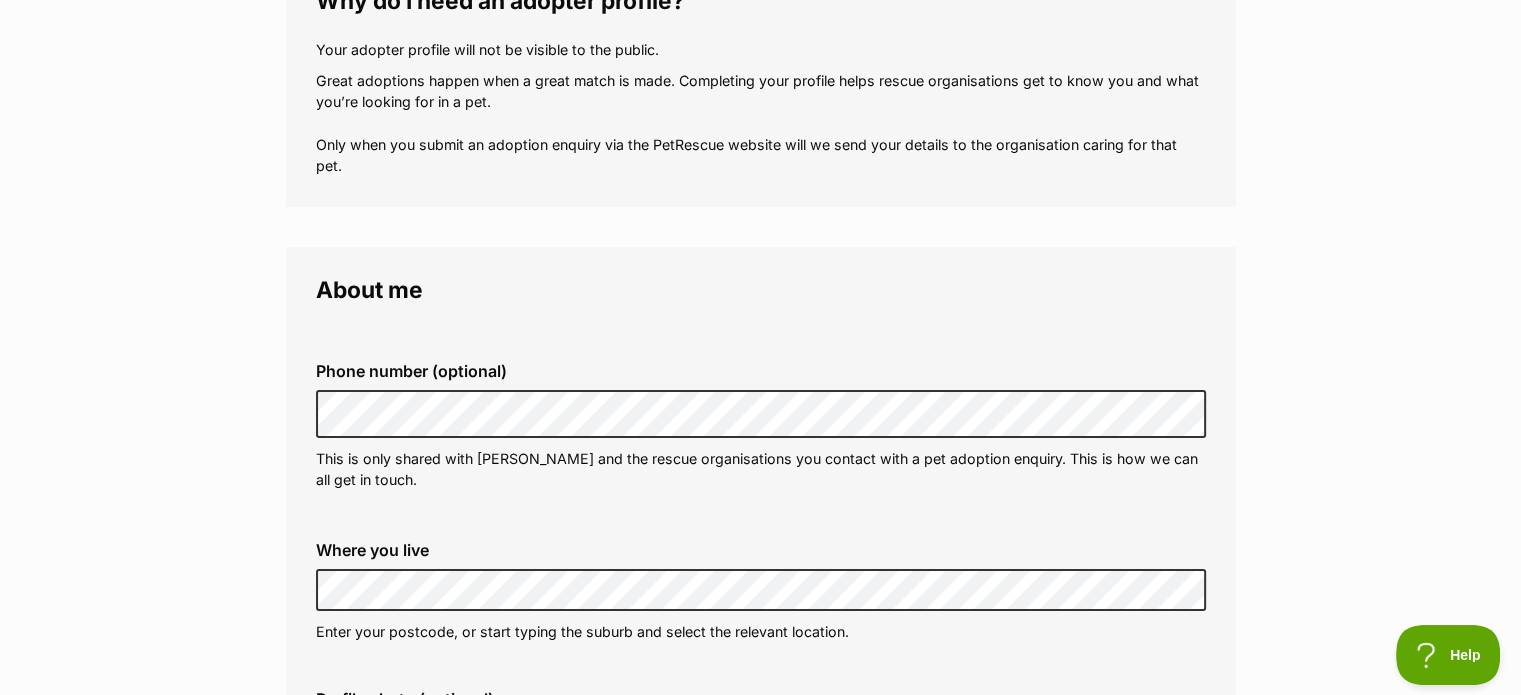 scroll, scrollTop: 0, scrollLeft: 0, axis: both 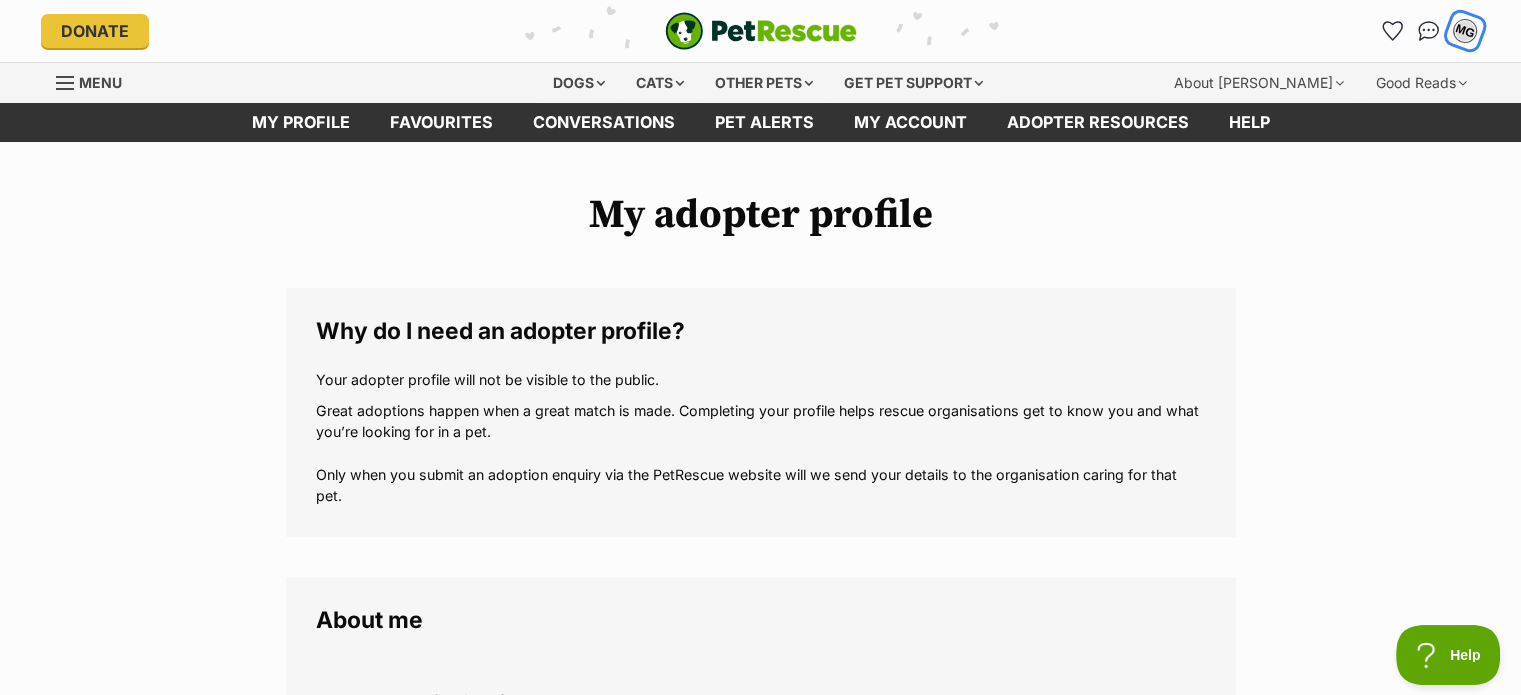 click on "MG" at bounding box center [1465, 31] 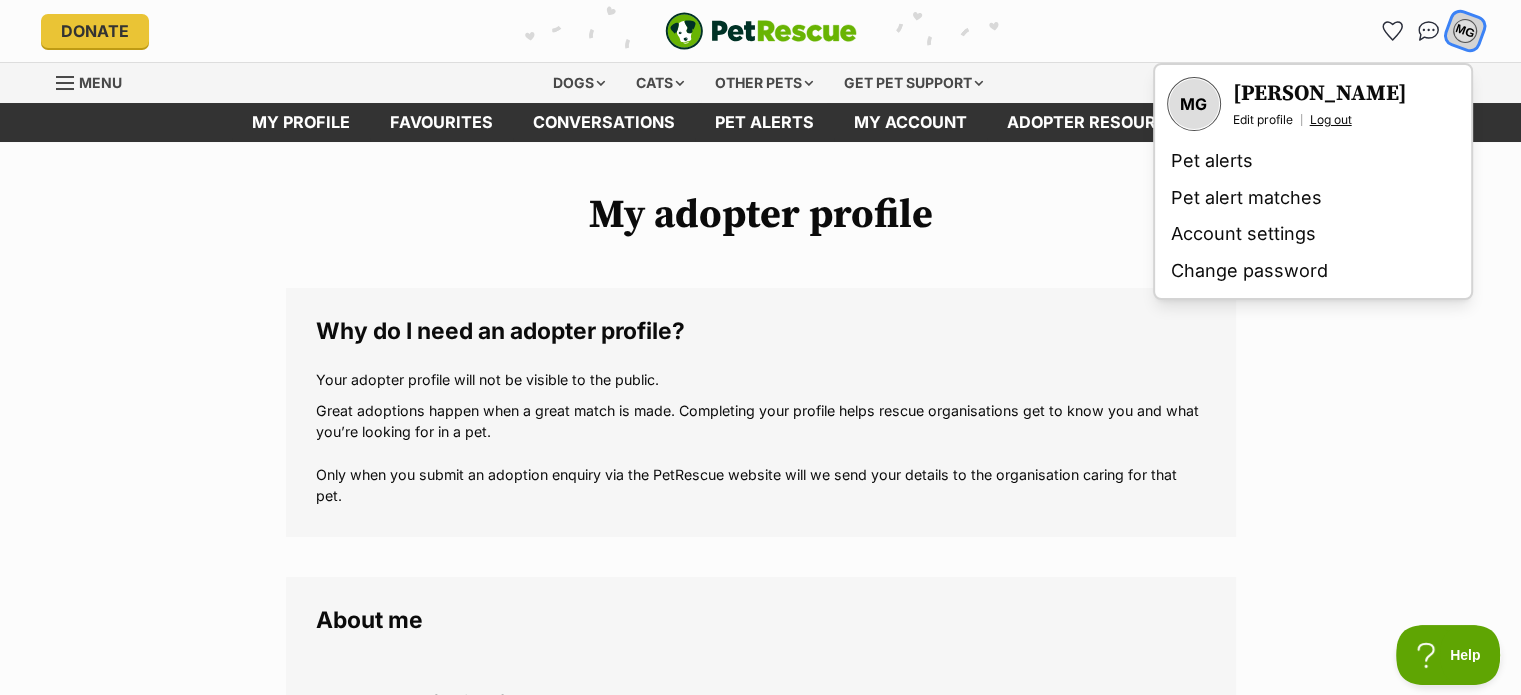 click on "Log out" at bounding box center [1331, 120] 